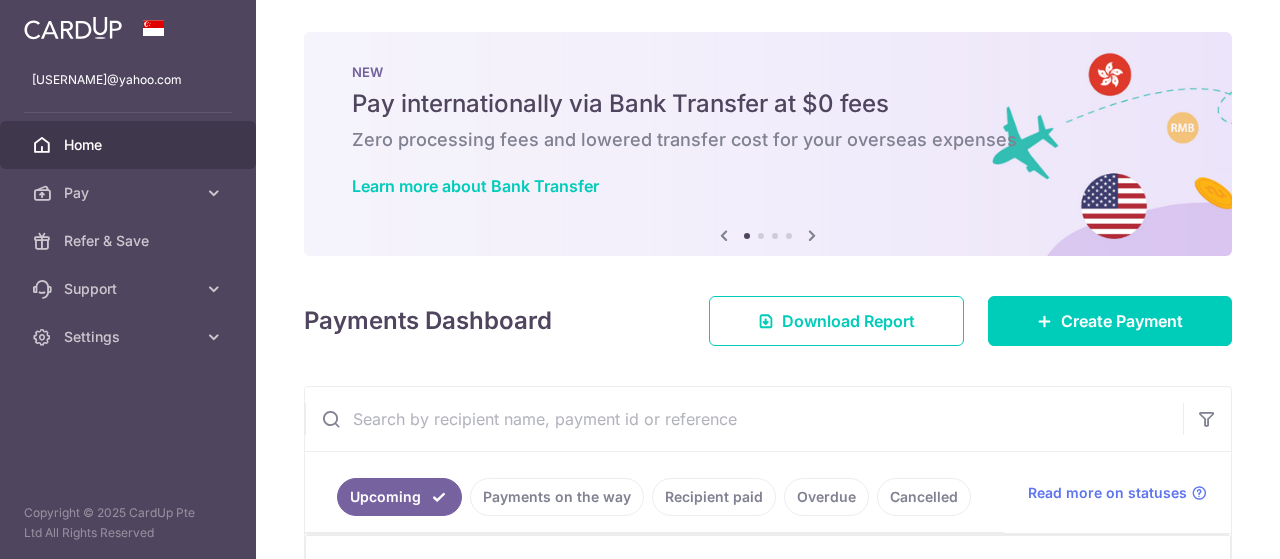 scroll, scrollTop: 0, scrollLeft: 0, axis: both 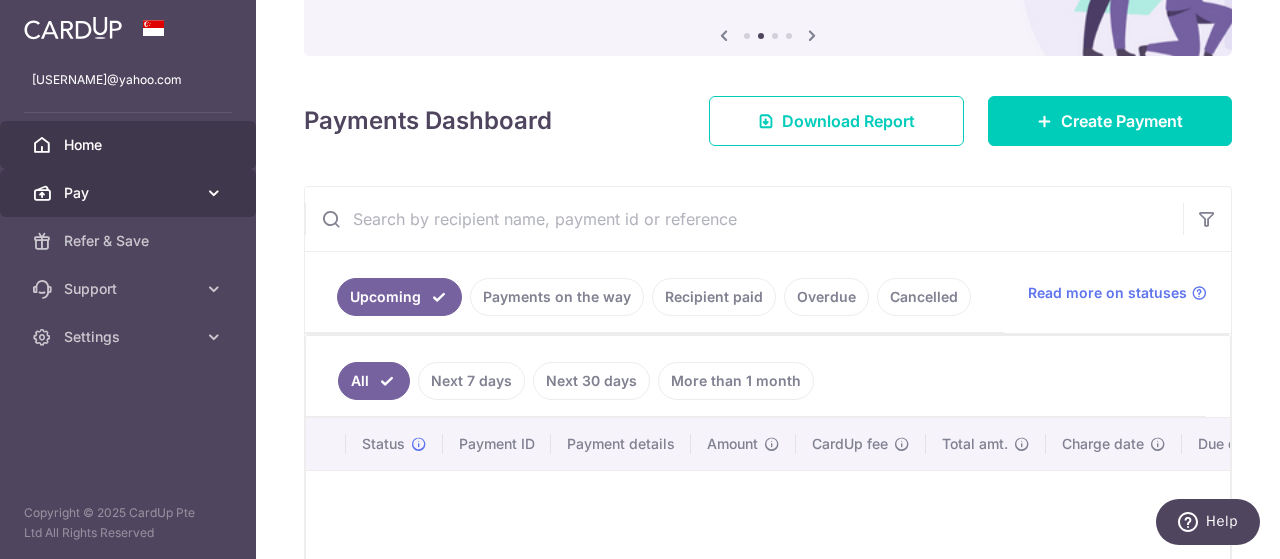click at bounding box center (214, 193) 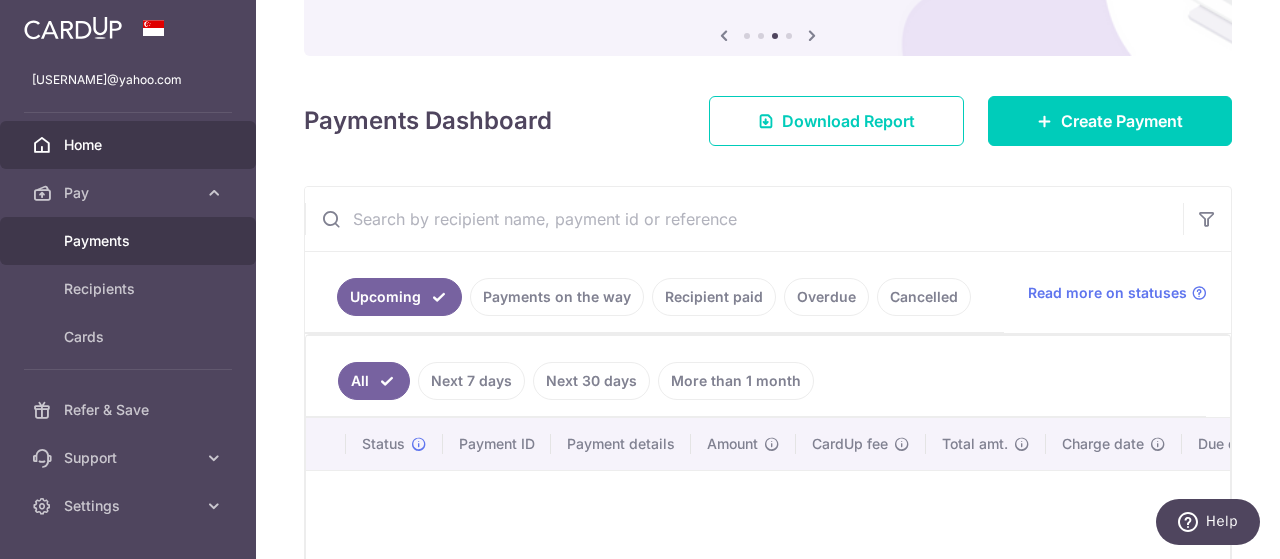 click on "Payments" at bounding box center [130, 241] 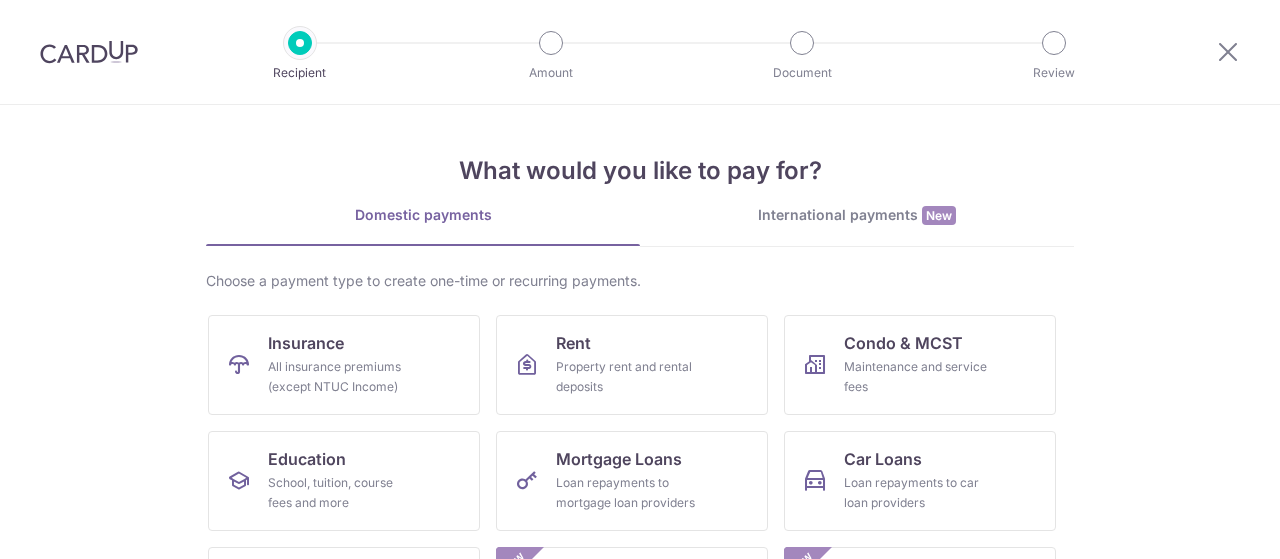 scroll, scrollTop: 0, scrollLeft: 0, axis: both 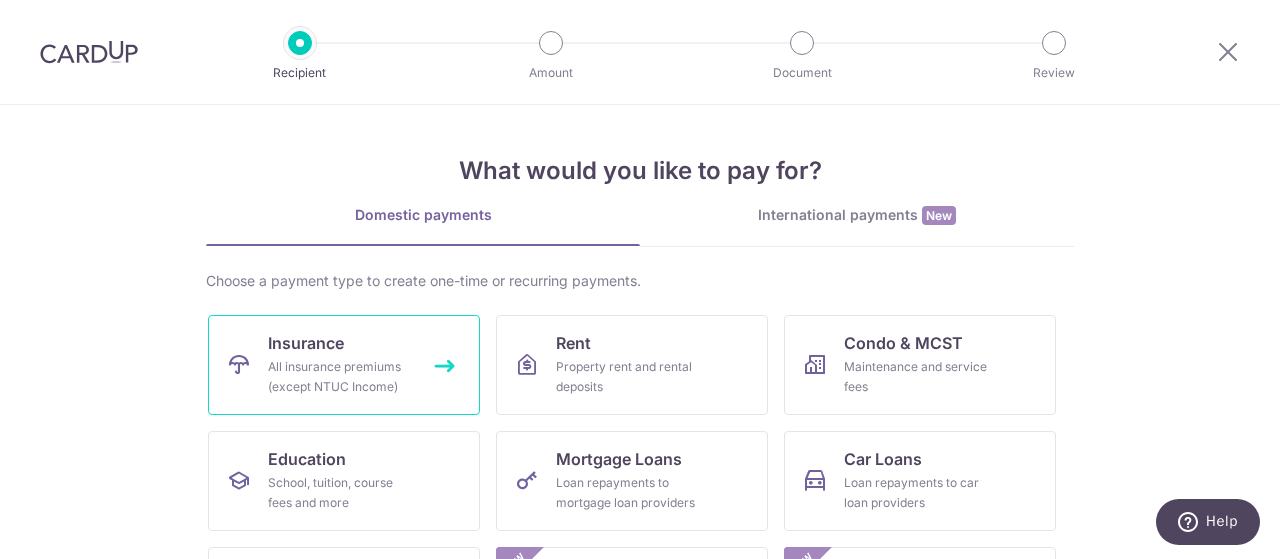 click on "All insurance premiums (except NTUC Income)" at bounding box center (340, 377) 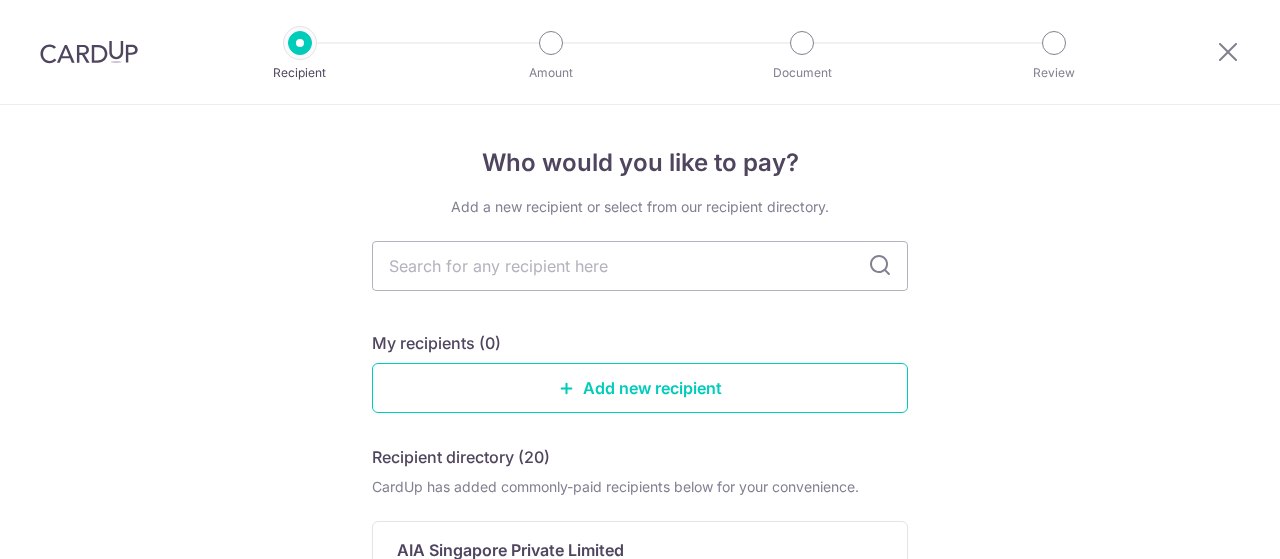 scroll, scrollTop: 0, scrollLeft: 0, axis: both 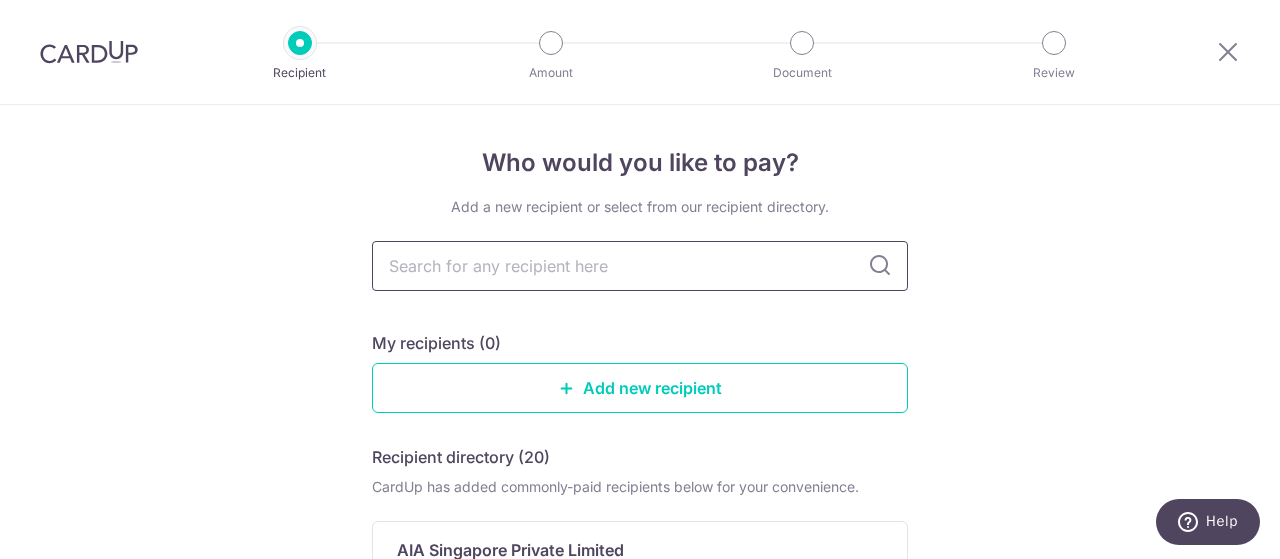 click at bounding box center [640, 266] 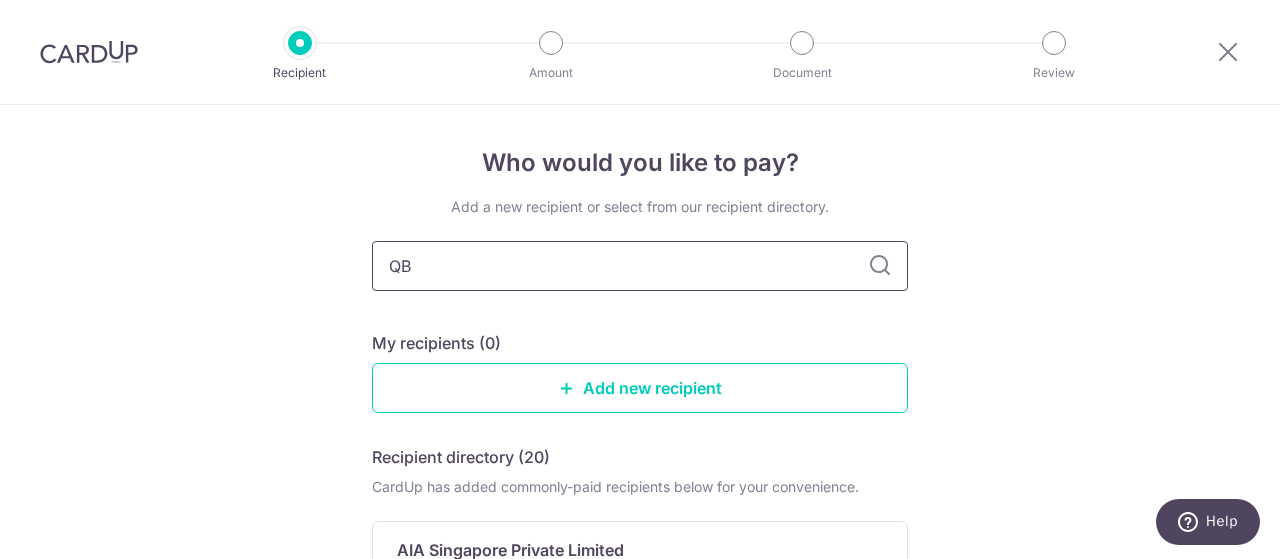 type on "QBE" 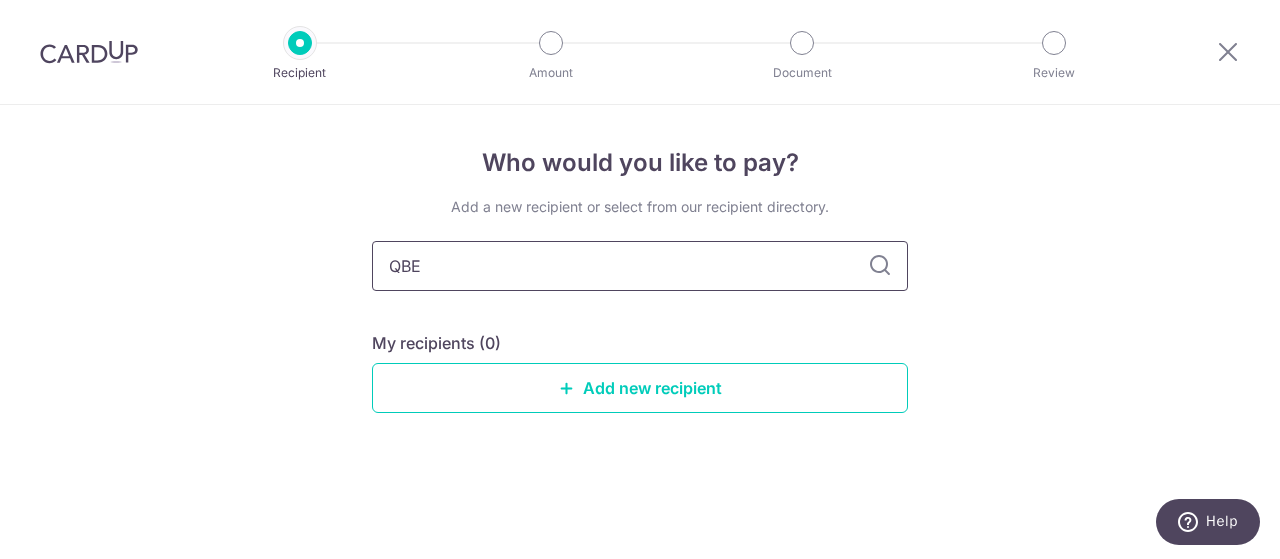 click on "QBE" at bounding box center (640, 266) 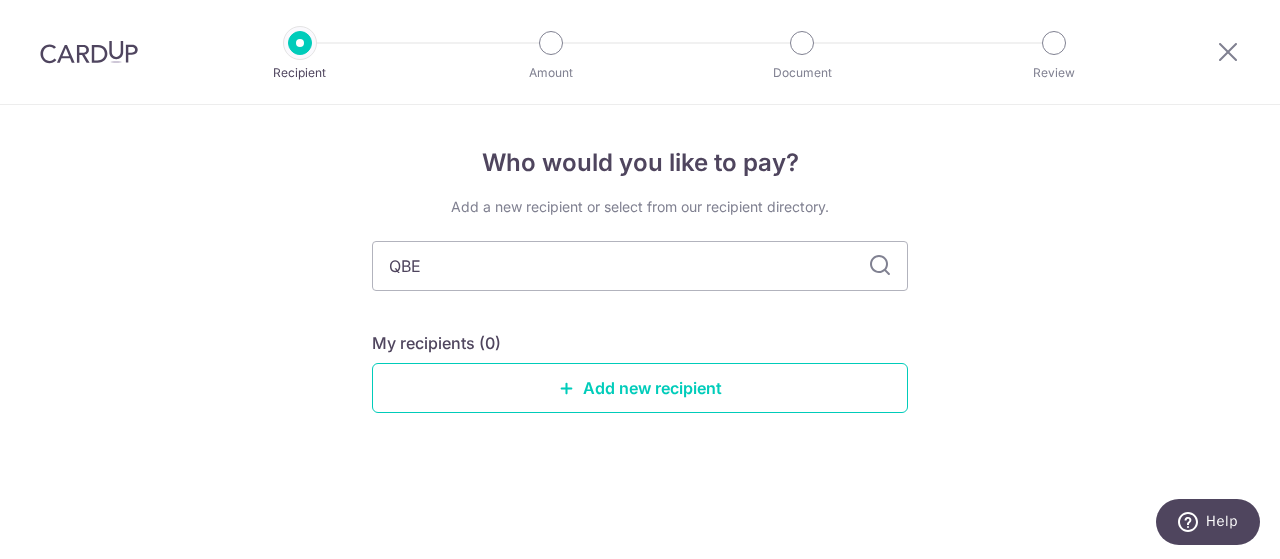 click at bounding box center [880, 266] 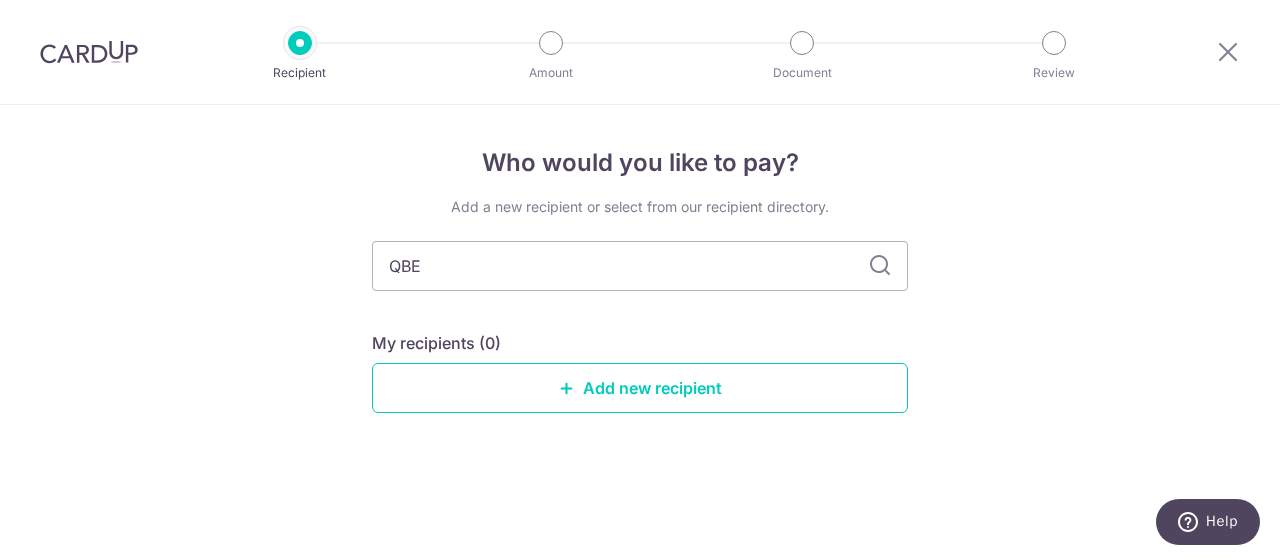 click at bounding box center (880, 266) 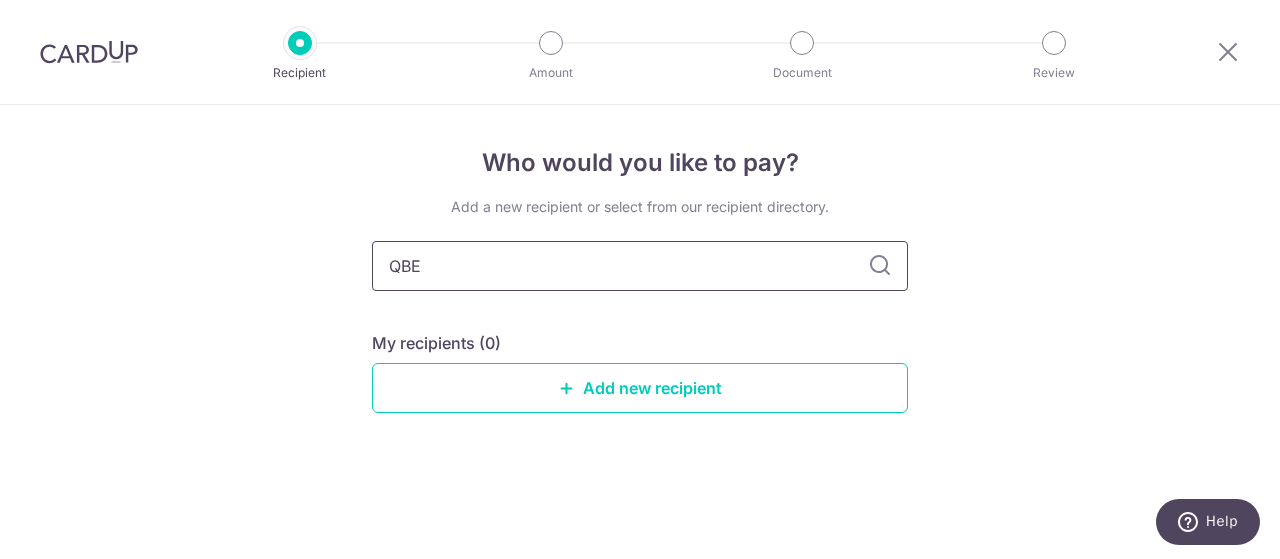 click on "QBE" at bounding box center [640, 266] 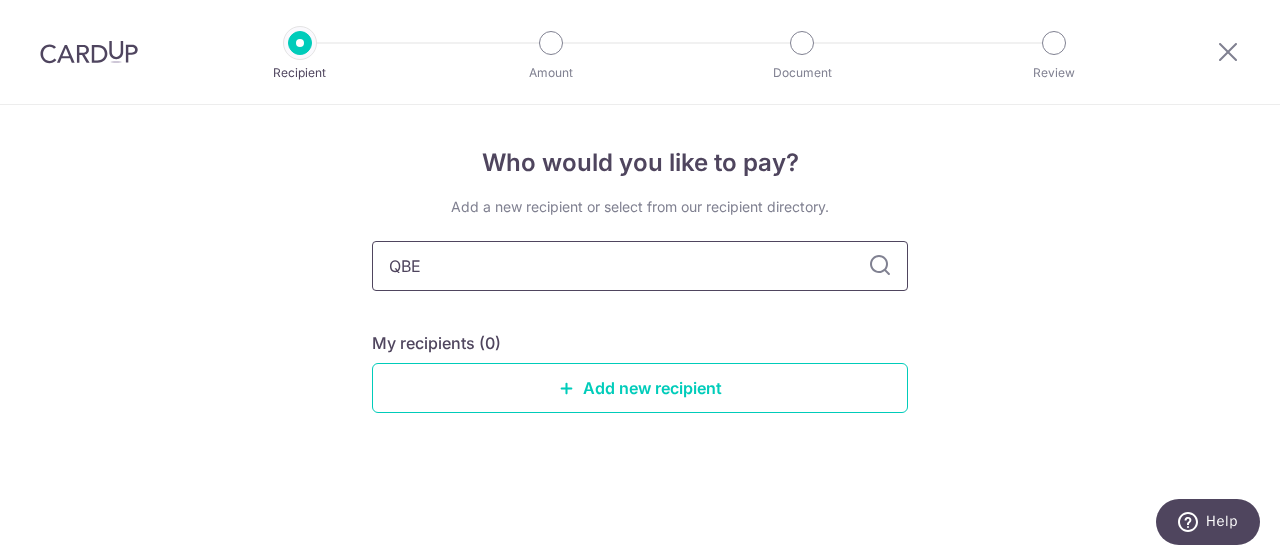 click on "QBE" at bounding box center (640, 266) 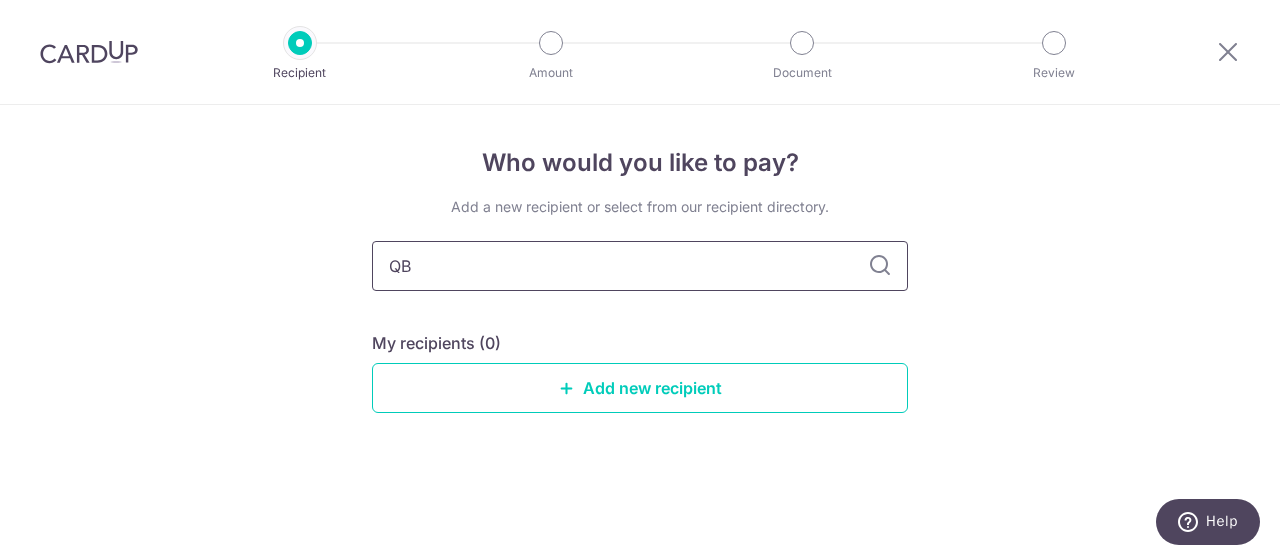 type on "Q" 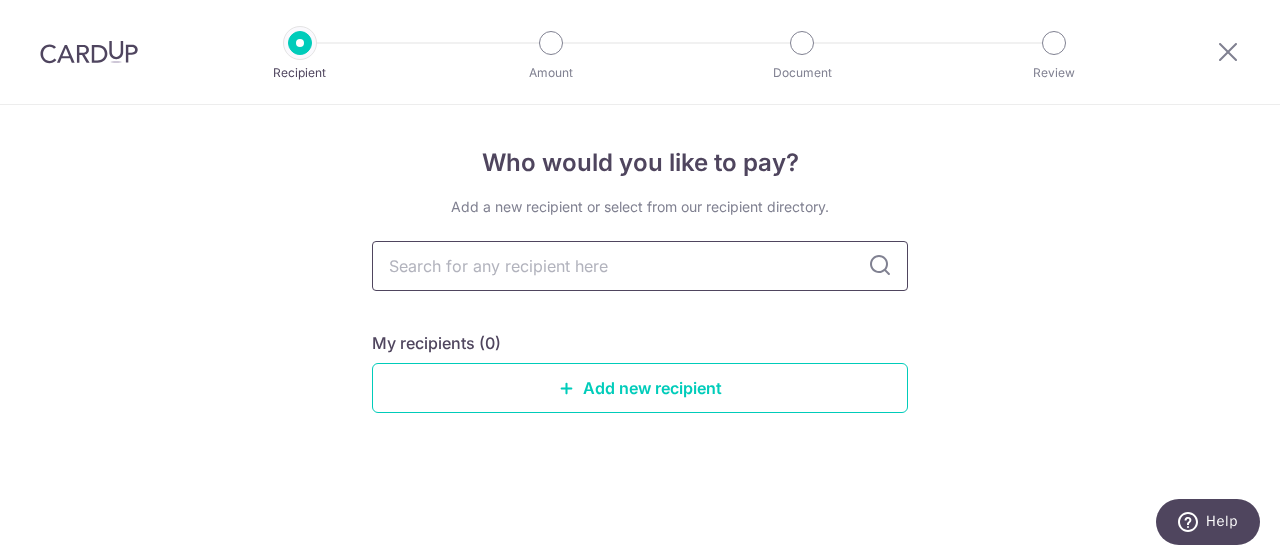 type on "q" 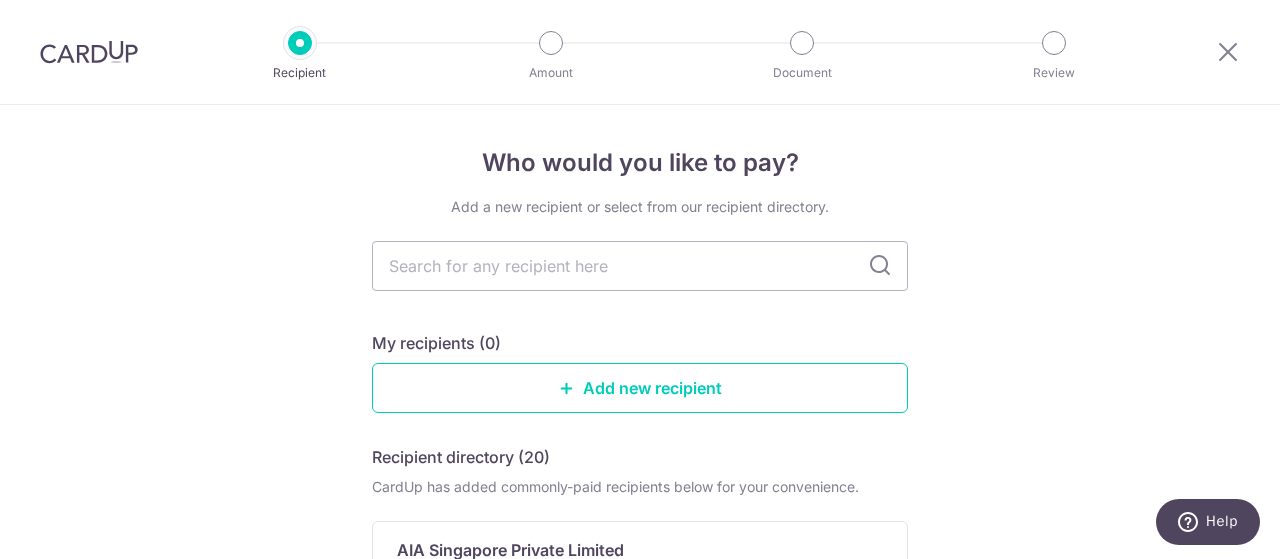 type on "q" 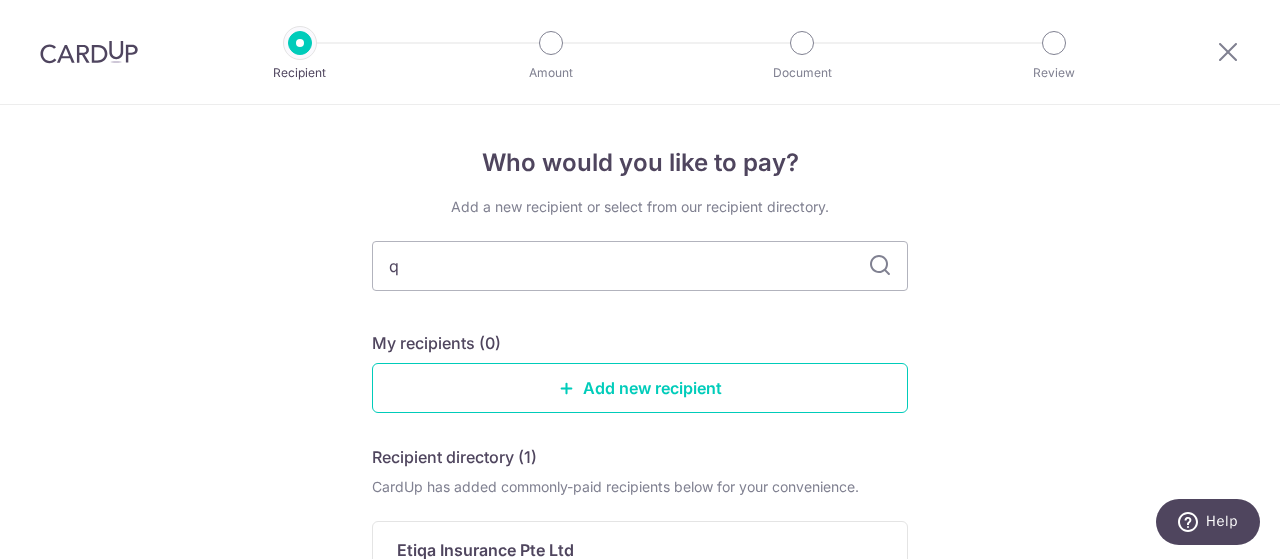 type on "qb" 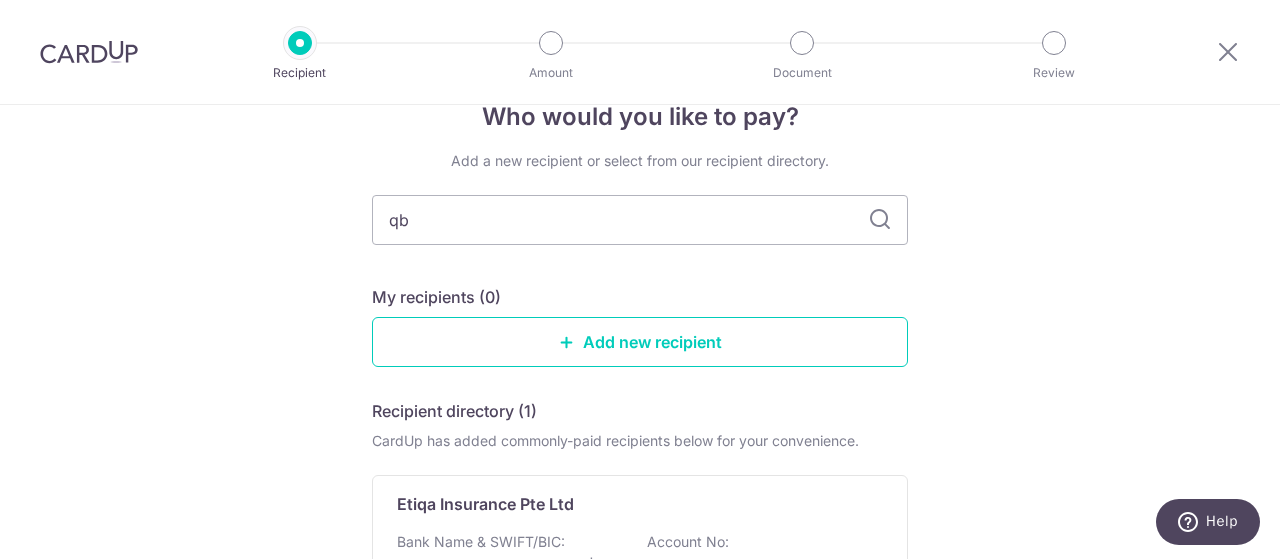 scroll, scrollTop: 0, scrollLeft: 0, axis: both 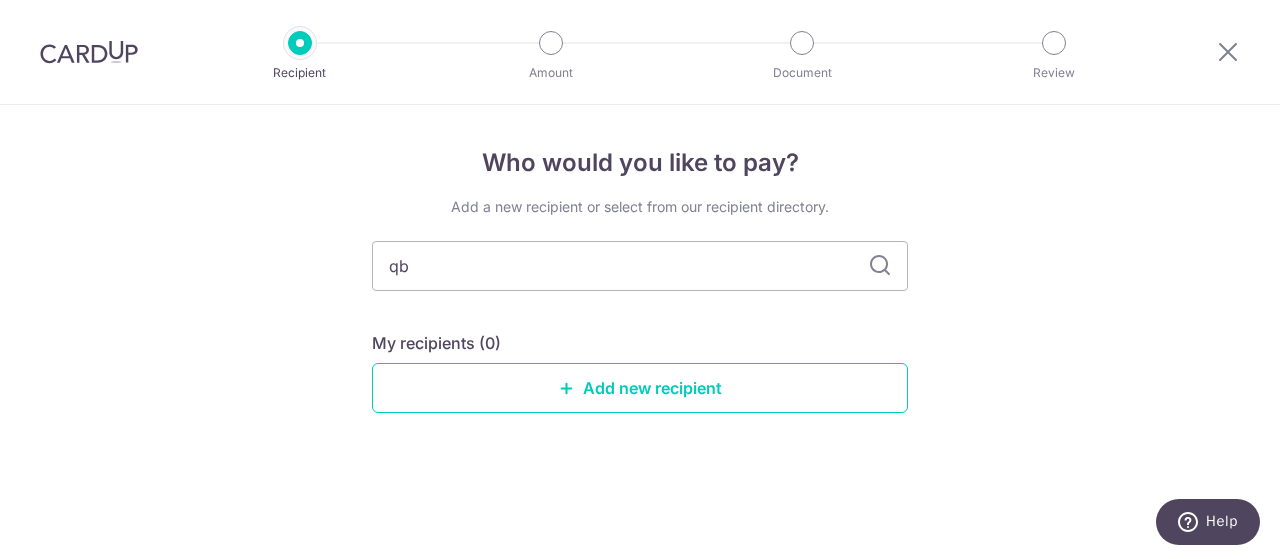 type on "qbe" 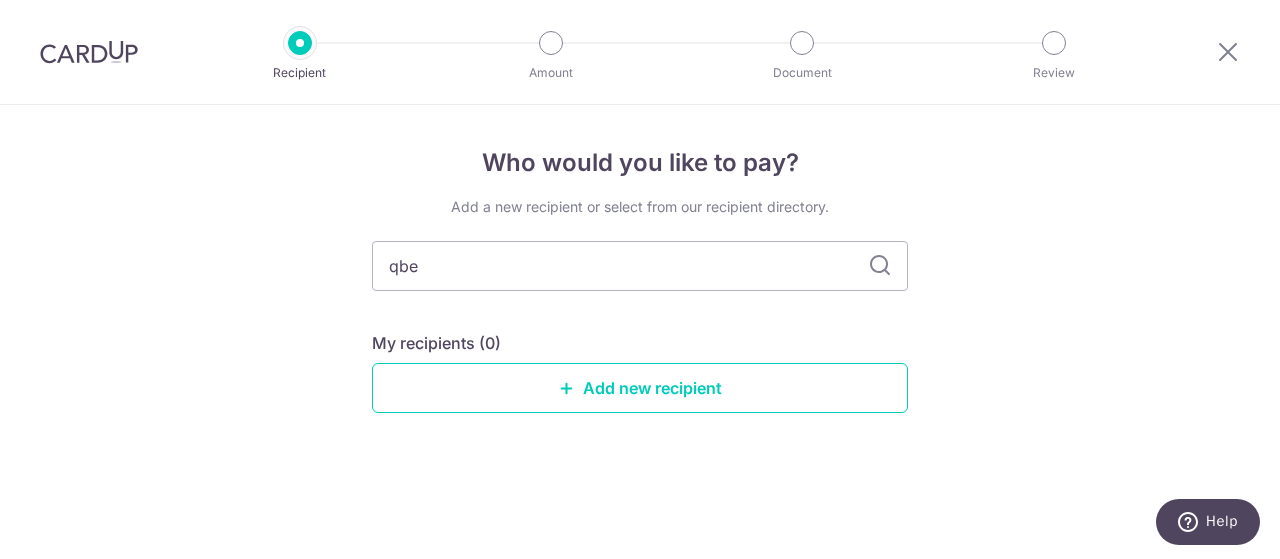 click on "Add new recipient" at bounding box center (640, 388) 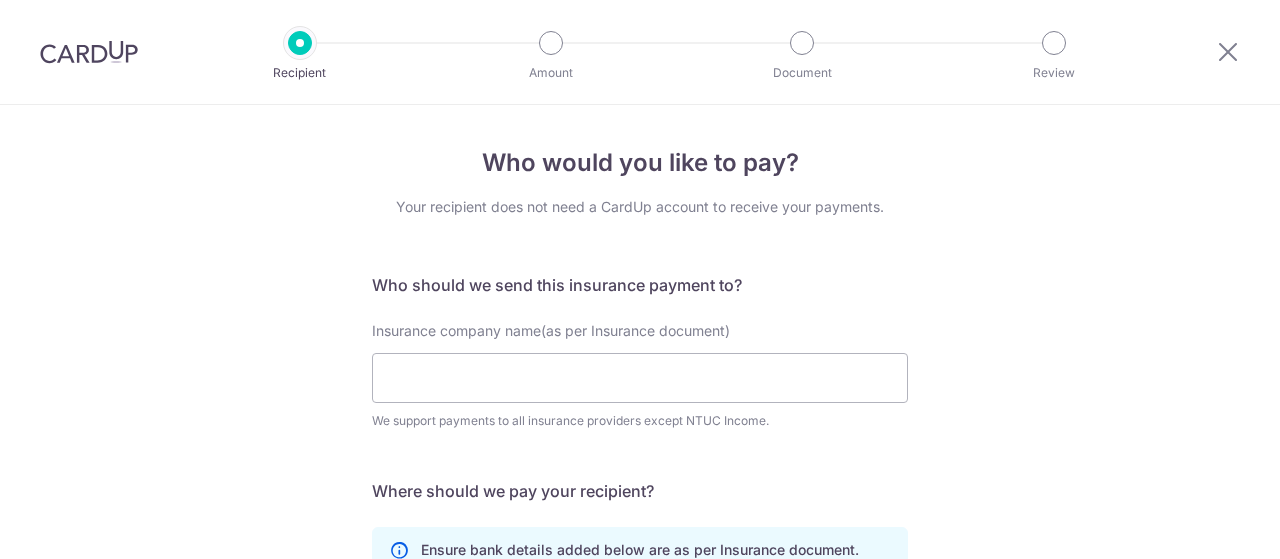 scroll, scrollTop: 0, scrollLeft: 0, axis: both 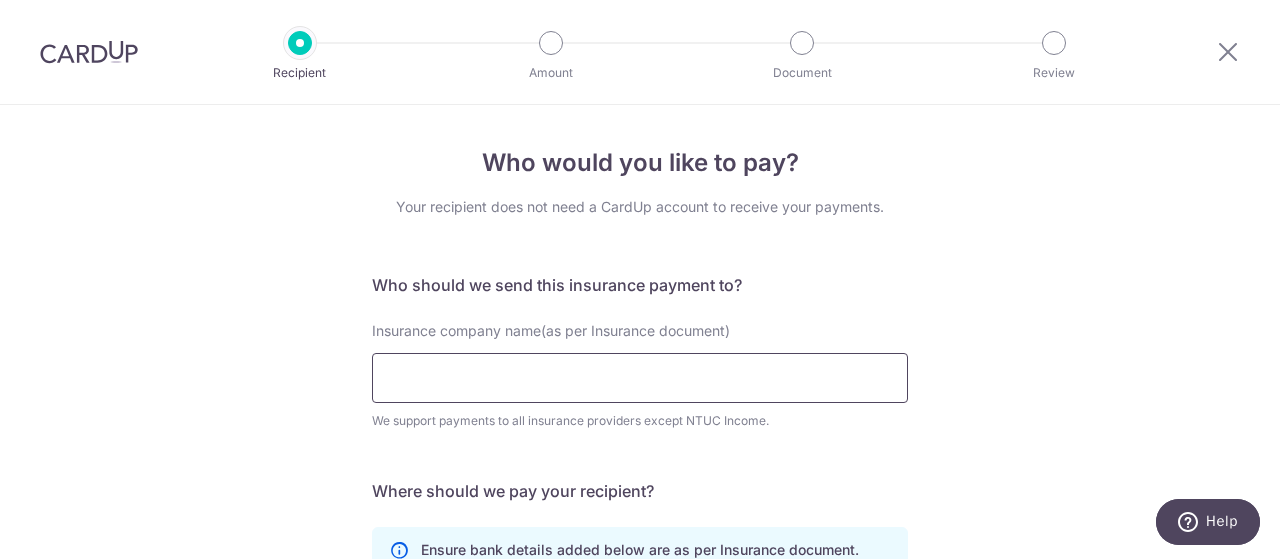 click on "Insurance company name(as per Insurance document)" at bounding box center [640, 378] 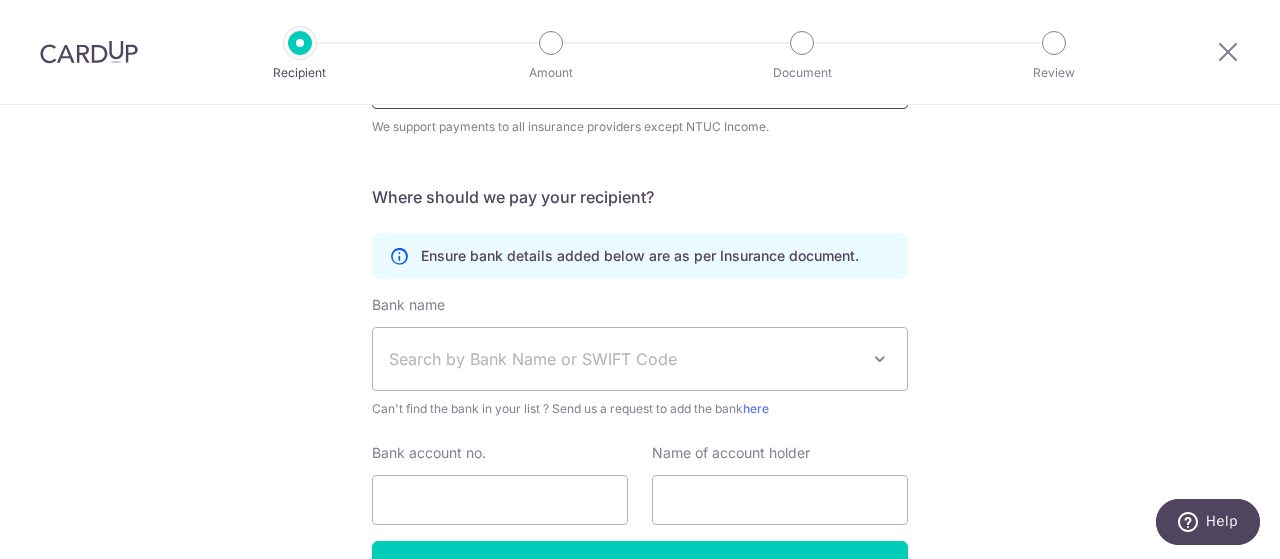scroll, scrollTop: 300, scrollLeft: 0, axis: vertical 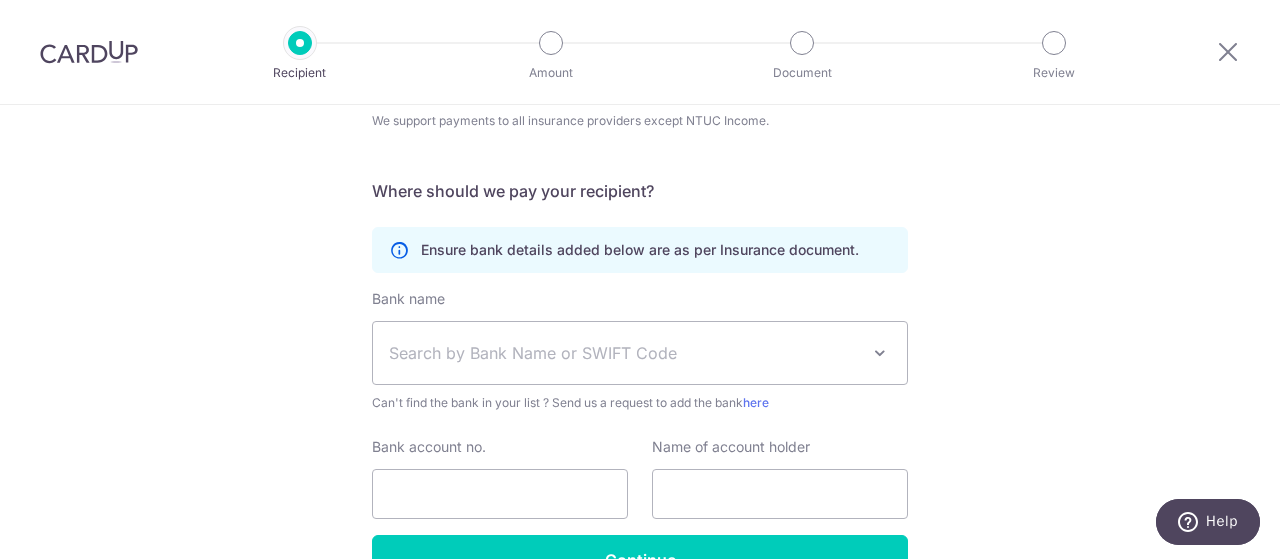 type on "QBE INSURANCE (SINGAPORE) PTE LTD" 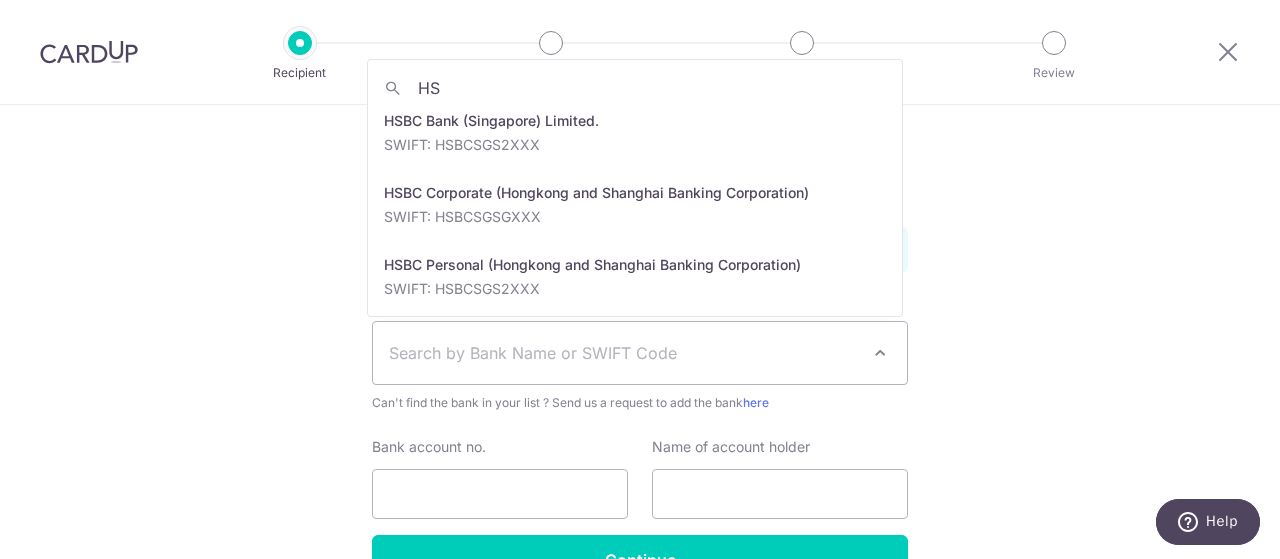 scroll, scrollTop: 87, scrollLeft: 0, axis: vertical 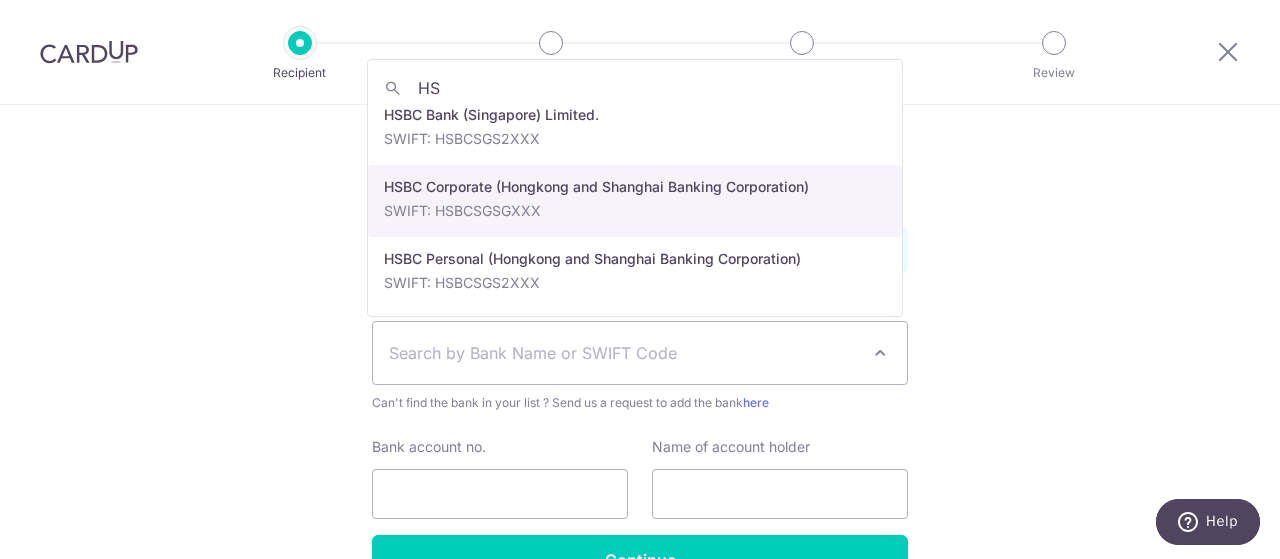 type on "HS" 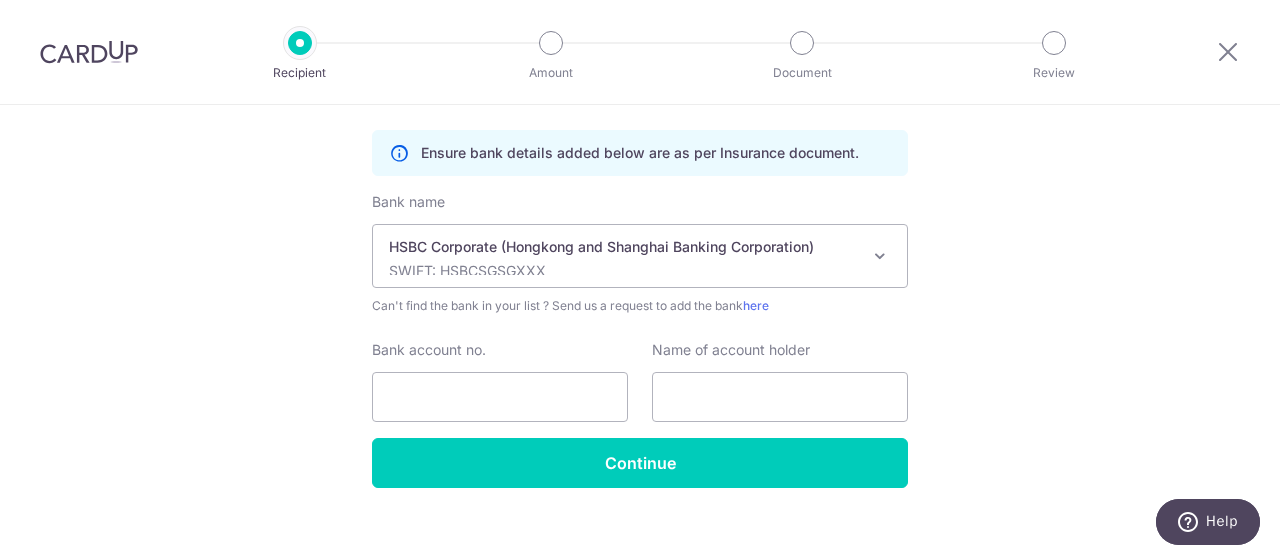 scroll, scrollTop: 400, scrollLeft: 0, axis: vertical 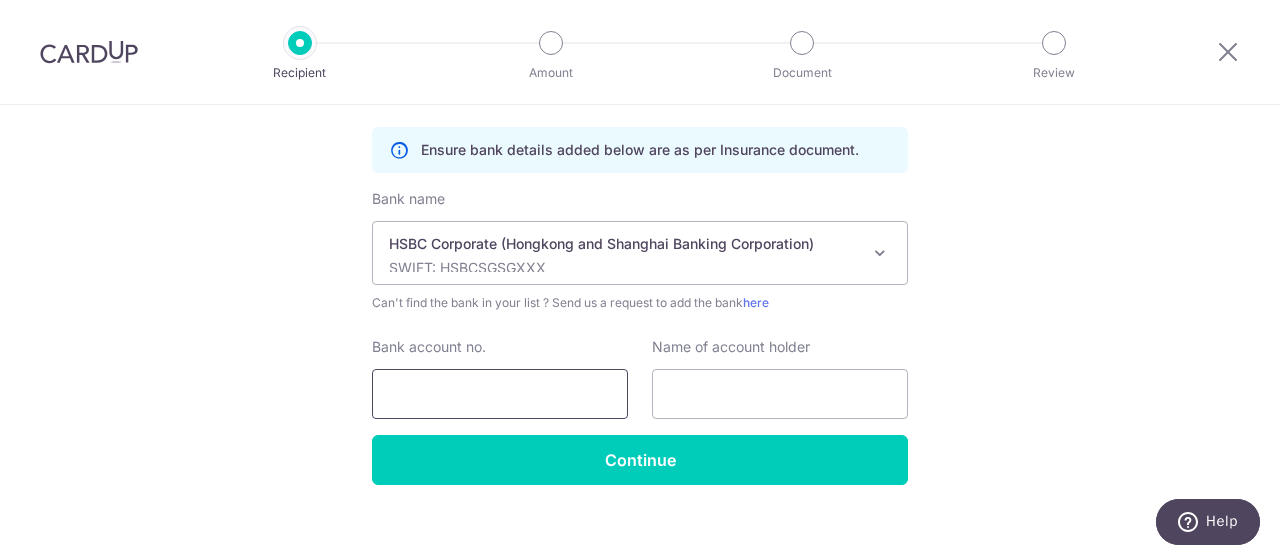 click on "Bank account no." at bounding box center [500, 394] 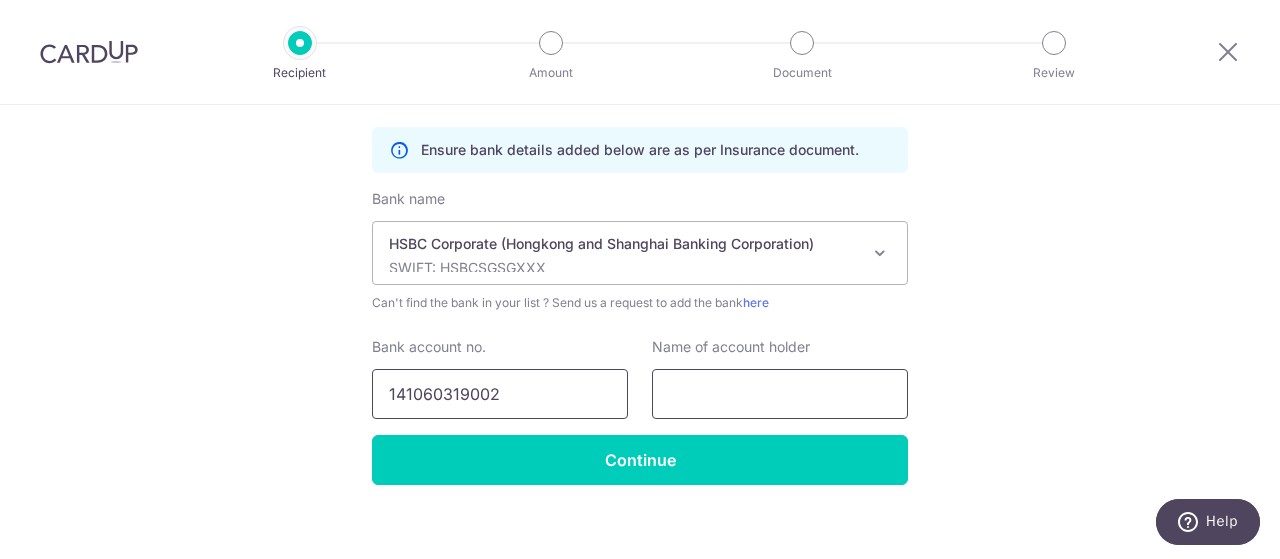 type on "141060319002" 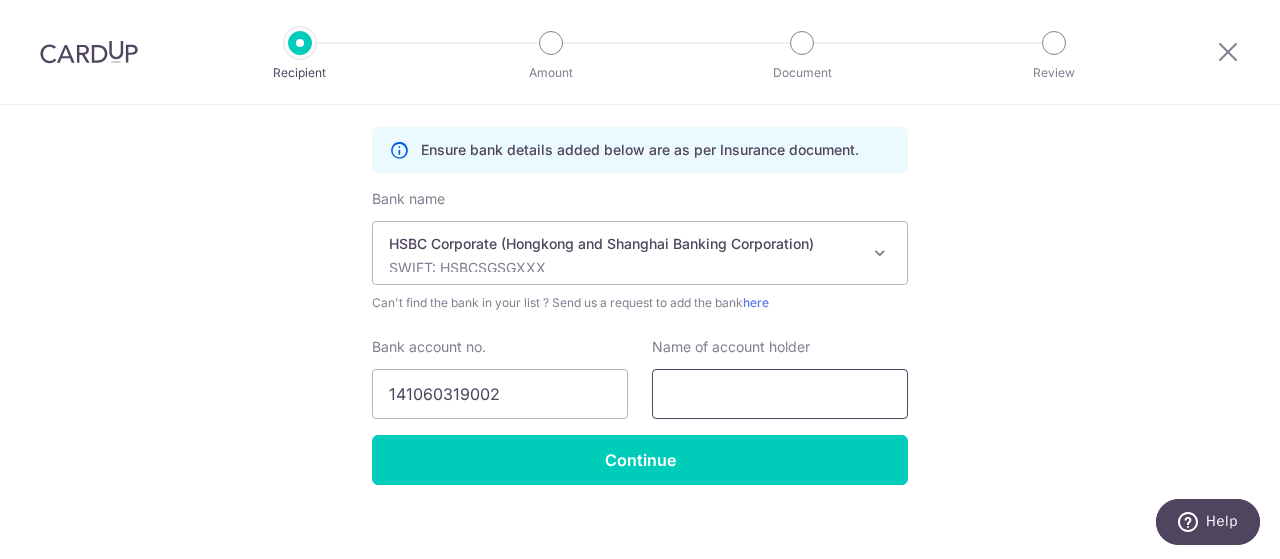 click at bounding box center (780, 394) 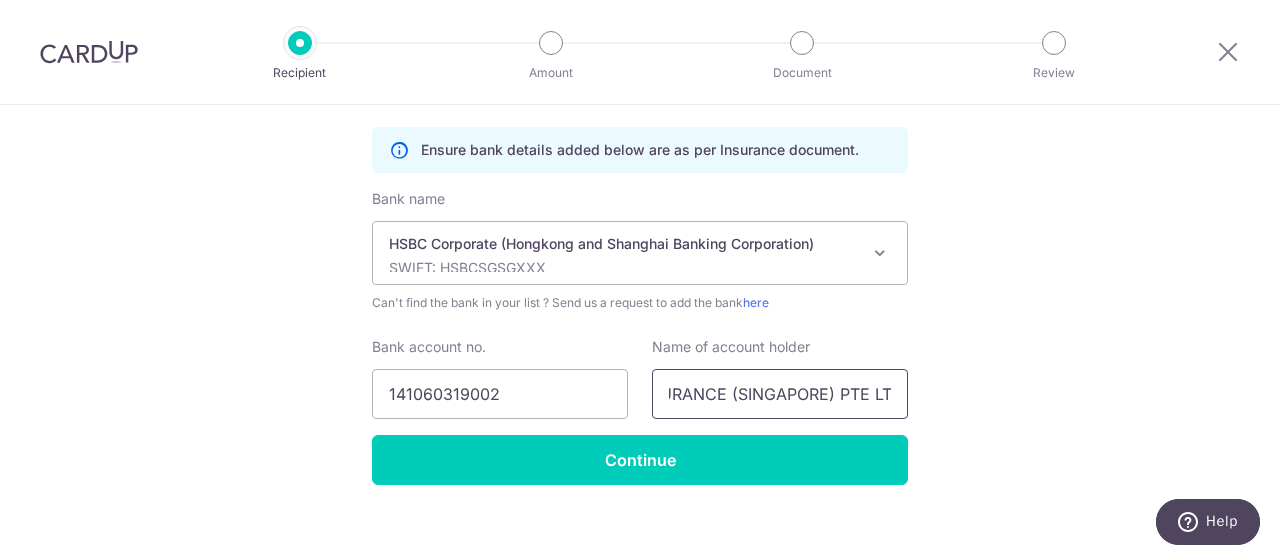 scroll, scrollTop: 0, scrollLeft: 84, axis: horizontal 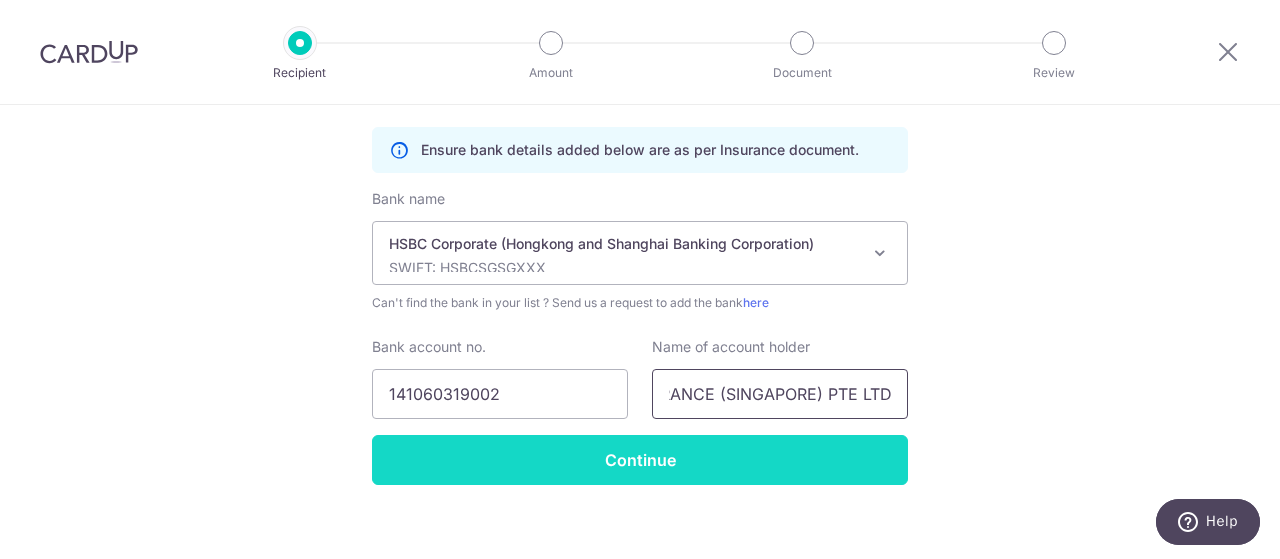 type on "QBE INSURANCE (SINGAPORE) PTE LTD" 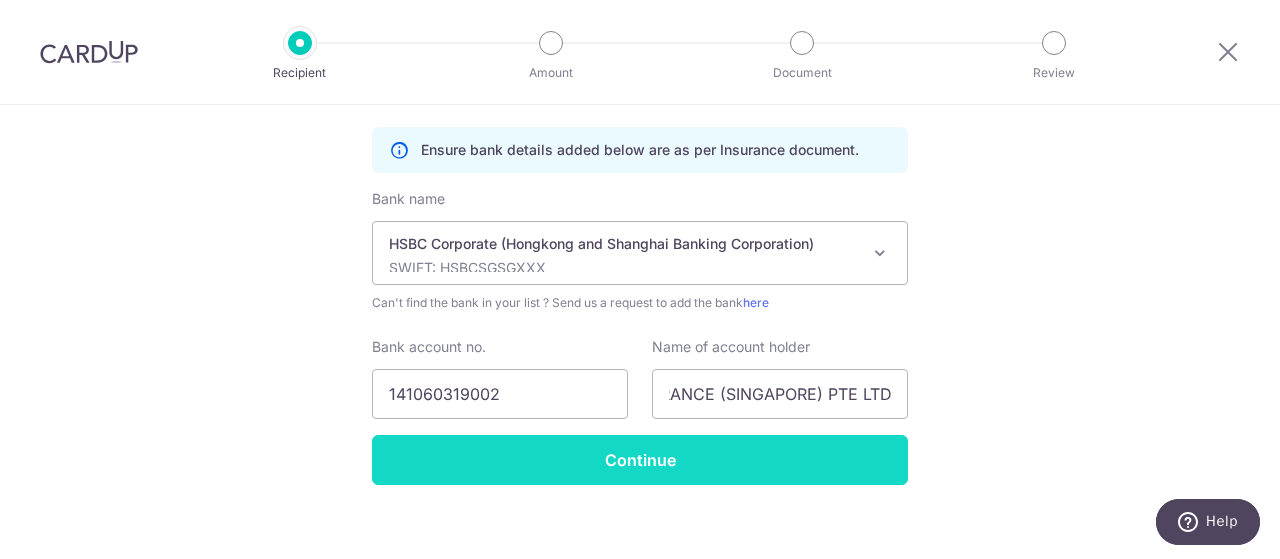 scroll, scrollTop: 0, scrollLeft: 0, axis: both 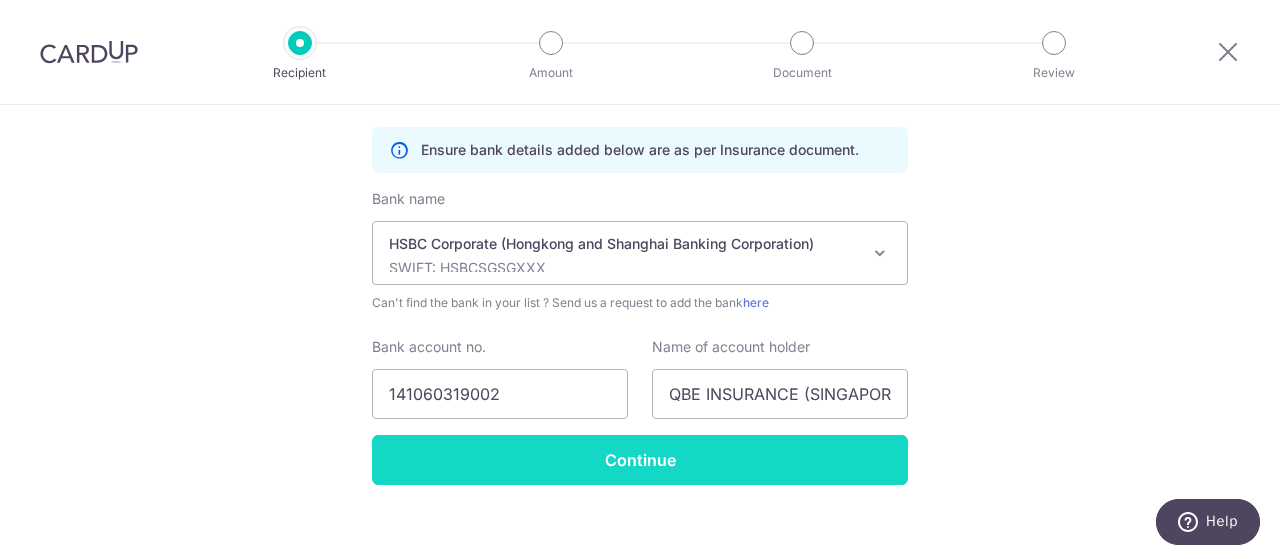 click on "Continue" at bounding box center [640, 460] 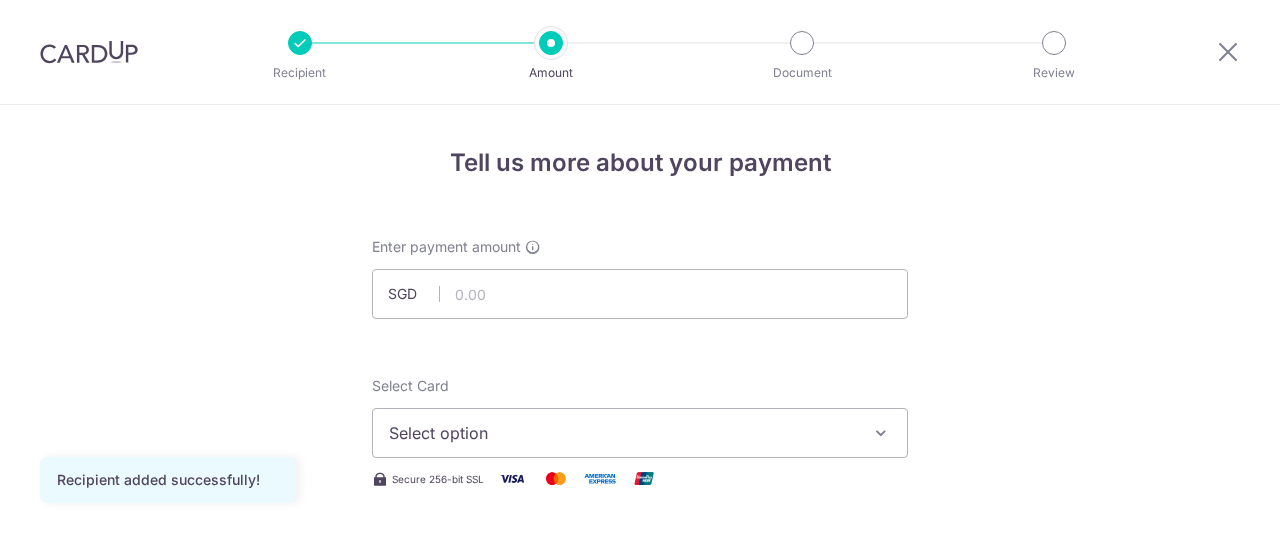 scroll, scrollTop: 0, scrollLeft: 0, axis: both 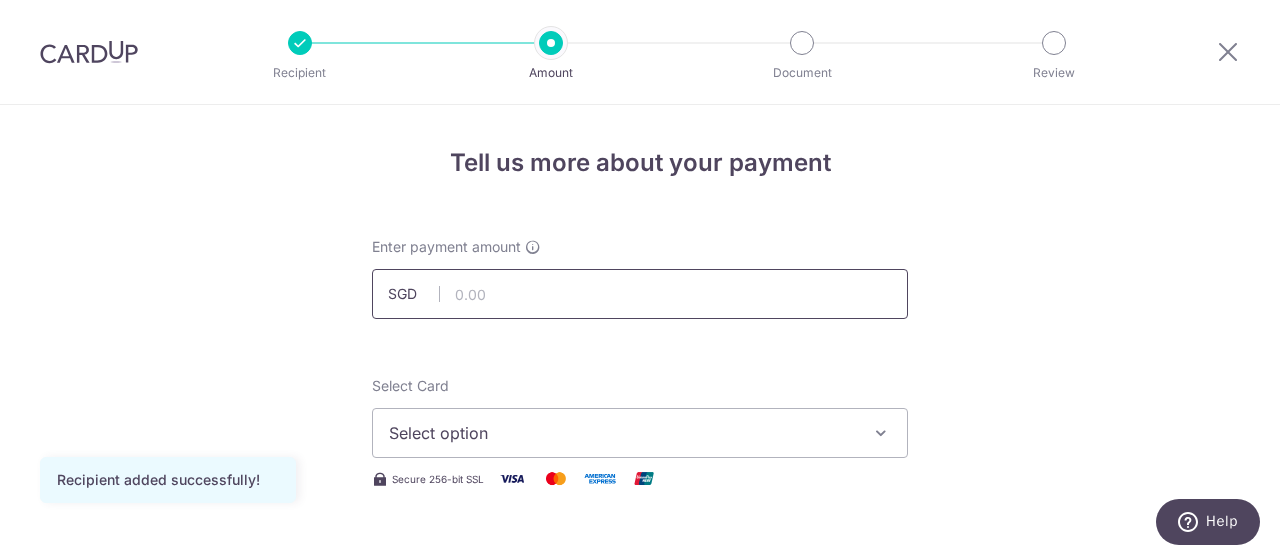 click at bounding box center [640, 294] 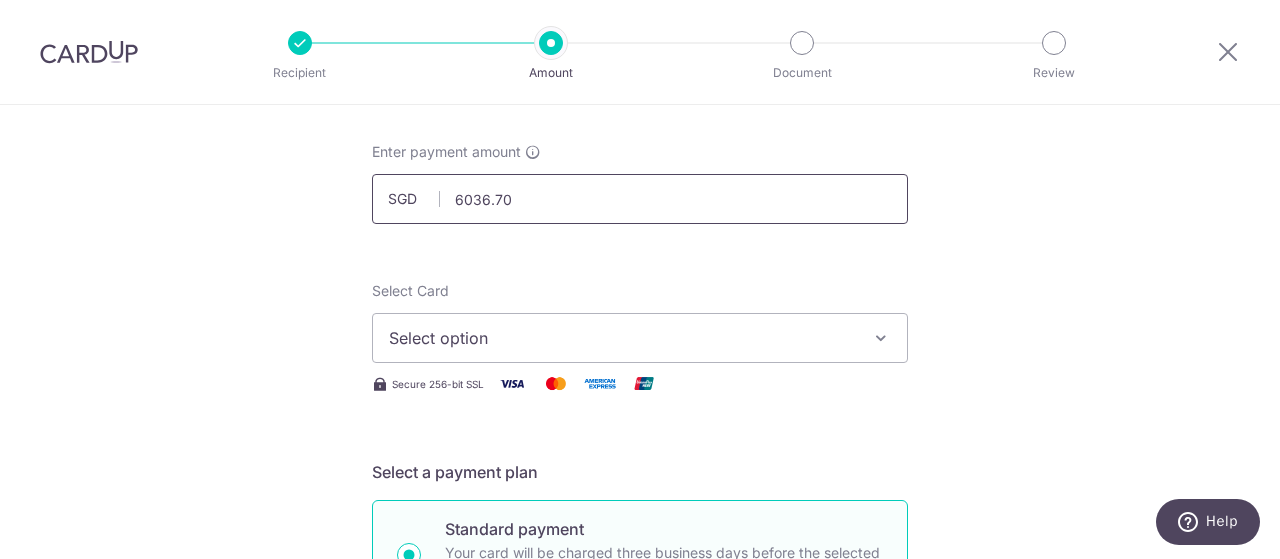 scroll, scrollTop: 100, scrollLeft: 0, axis: vertical 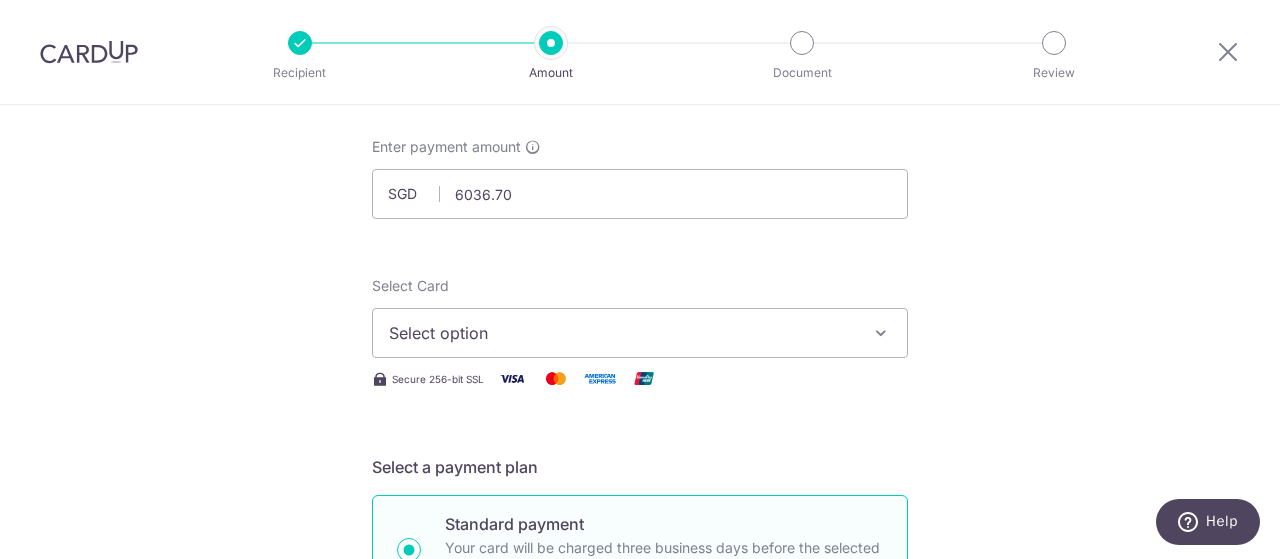 type on "6,036.70" 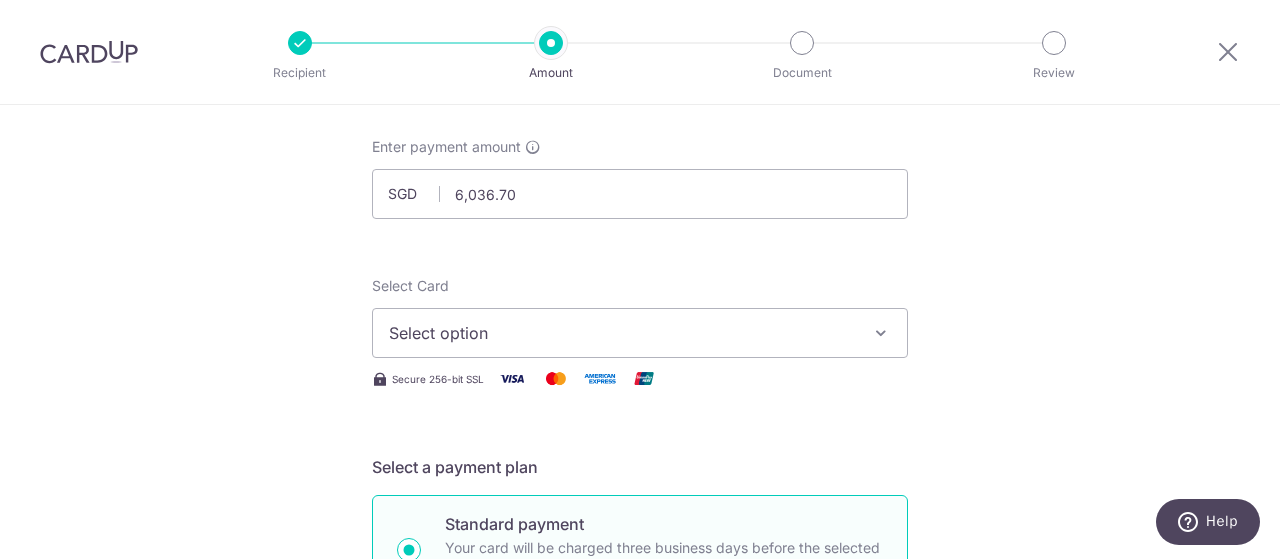 click at bounding box center (881, 333) 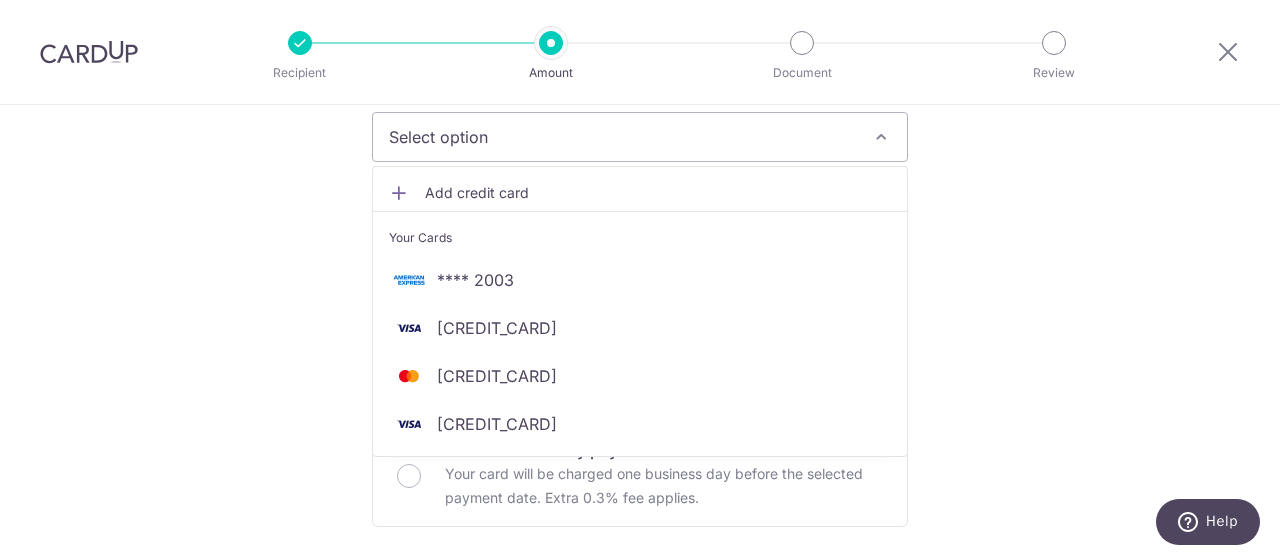 scroll, scrollTop: 300, scrollLeft: 0, axis: vertical 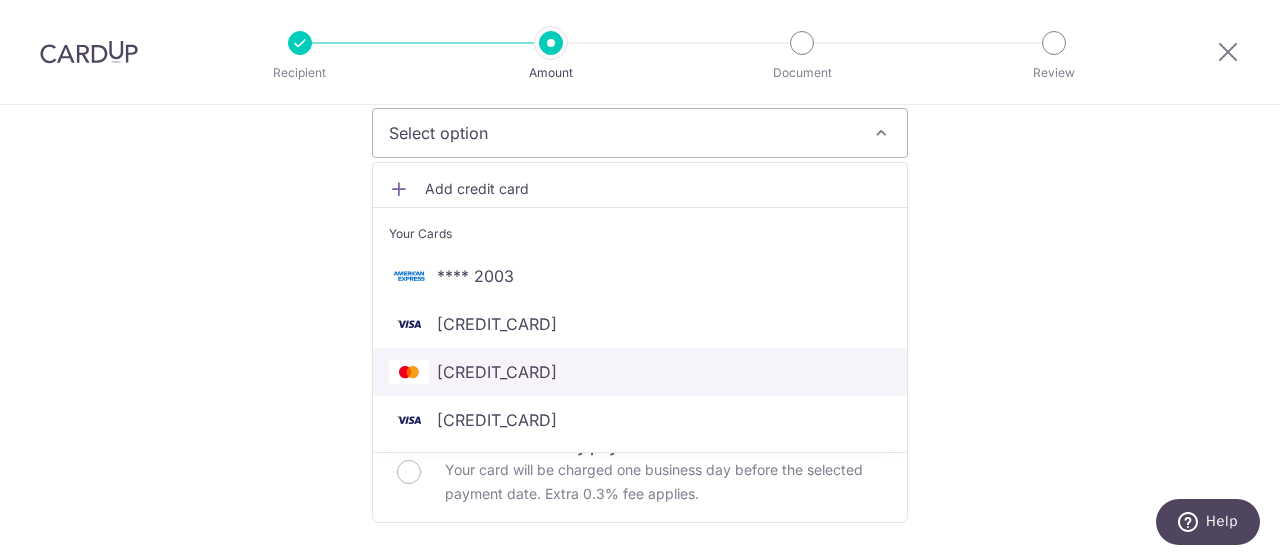 click on "**** 4569" at bounding box center [497, 372] 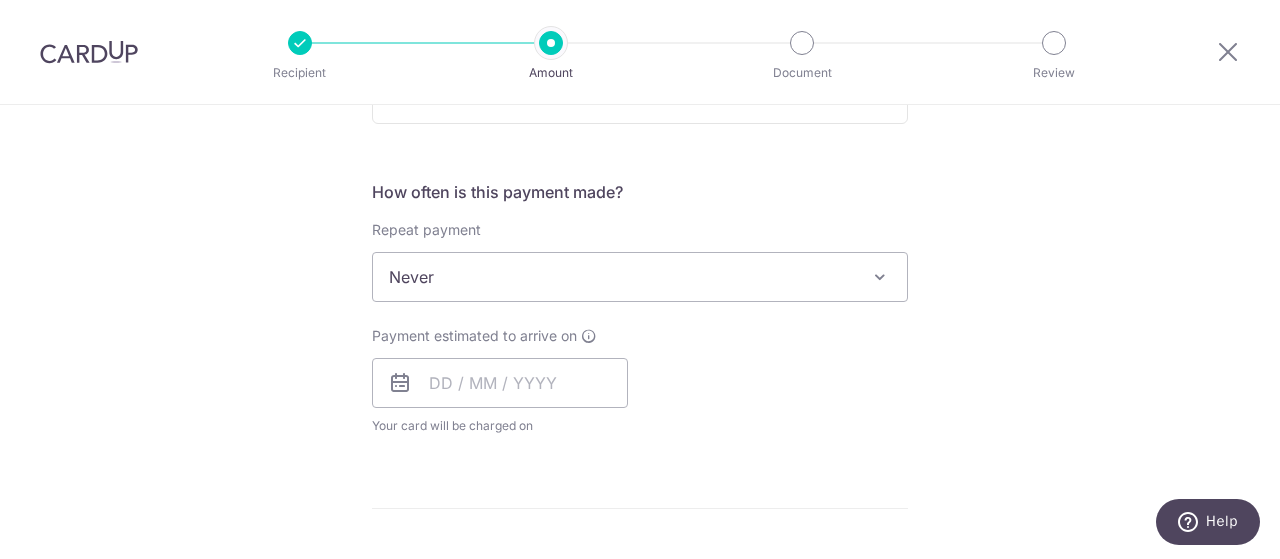 scroll, scrollTop: 700, scrollLeft: 0, axis: vertical 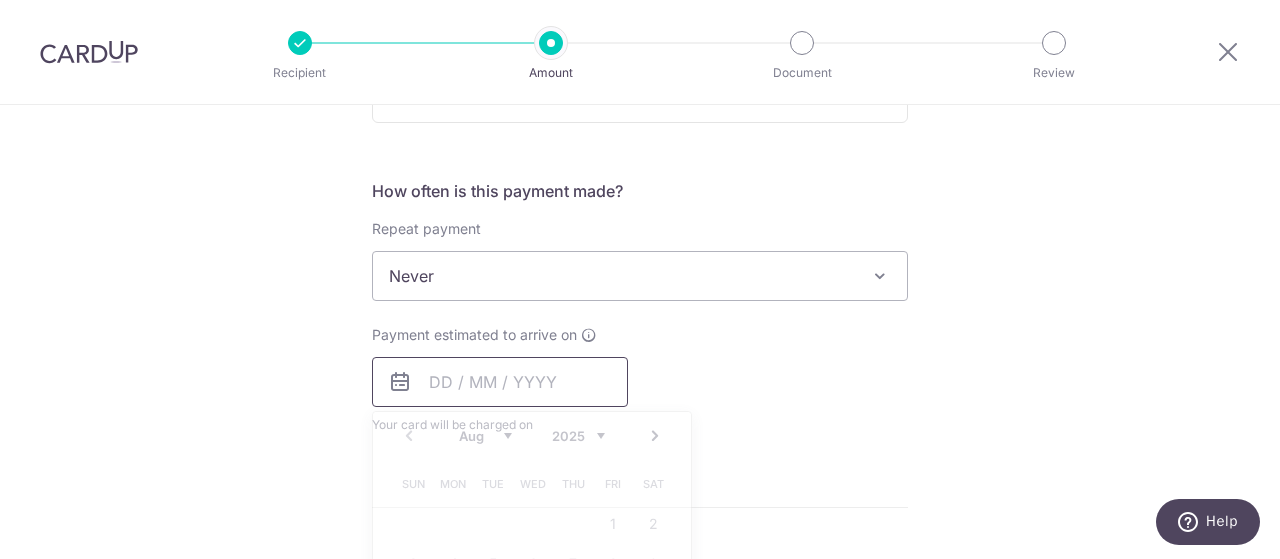 click at bounding box center (500, 382) 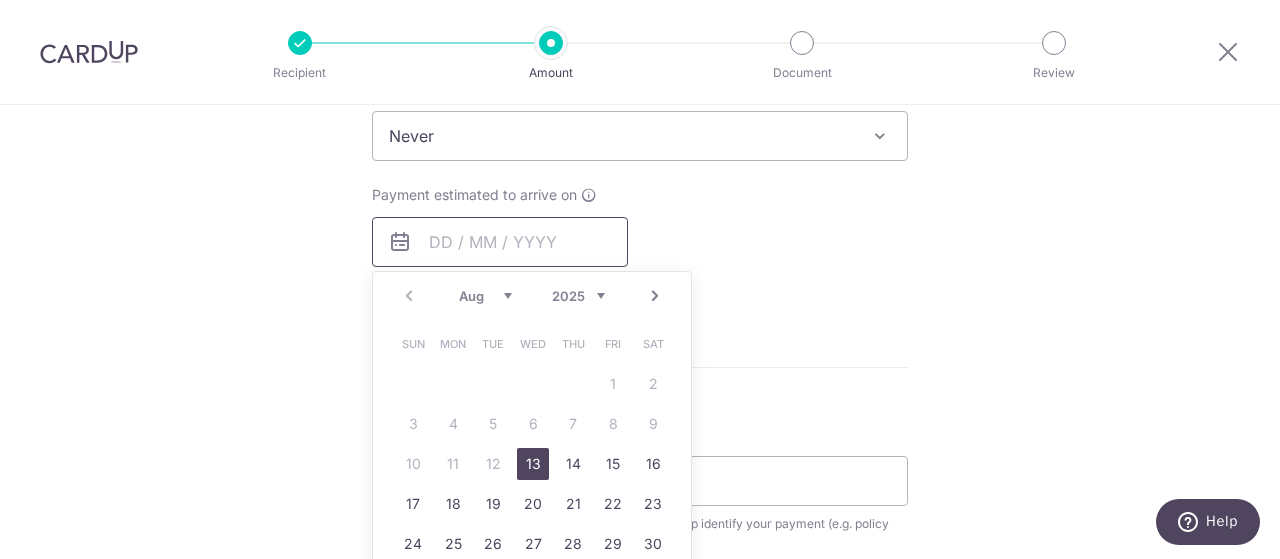 scroll, scrollTop: 900, scrollLeft: 0, axis: vertical 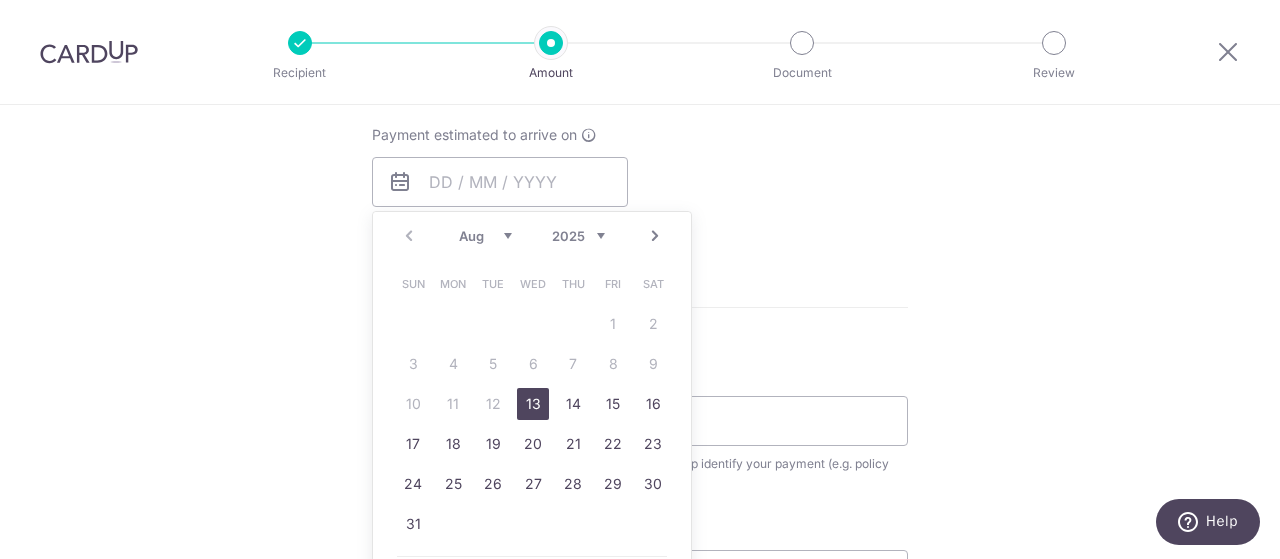 click on "13" at bounding box center (533, 404) 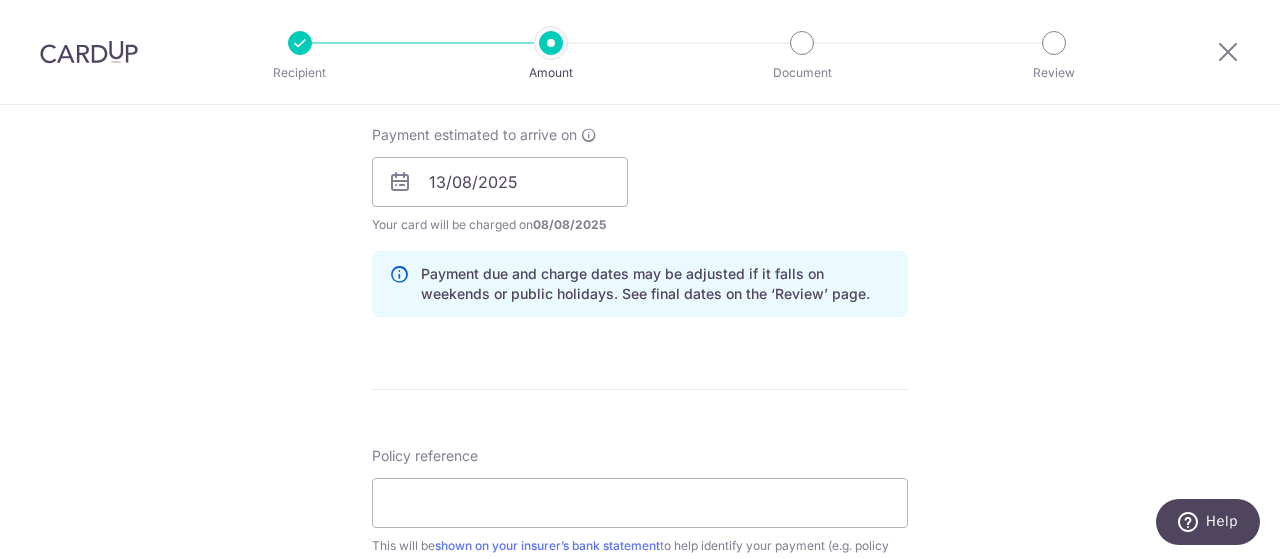 scroll, scrollTop: 1100, scrollLeft: 0, axis: vertical 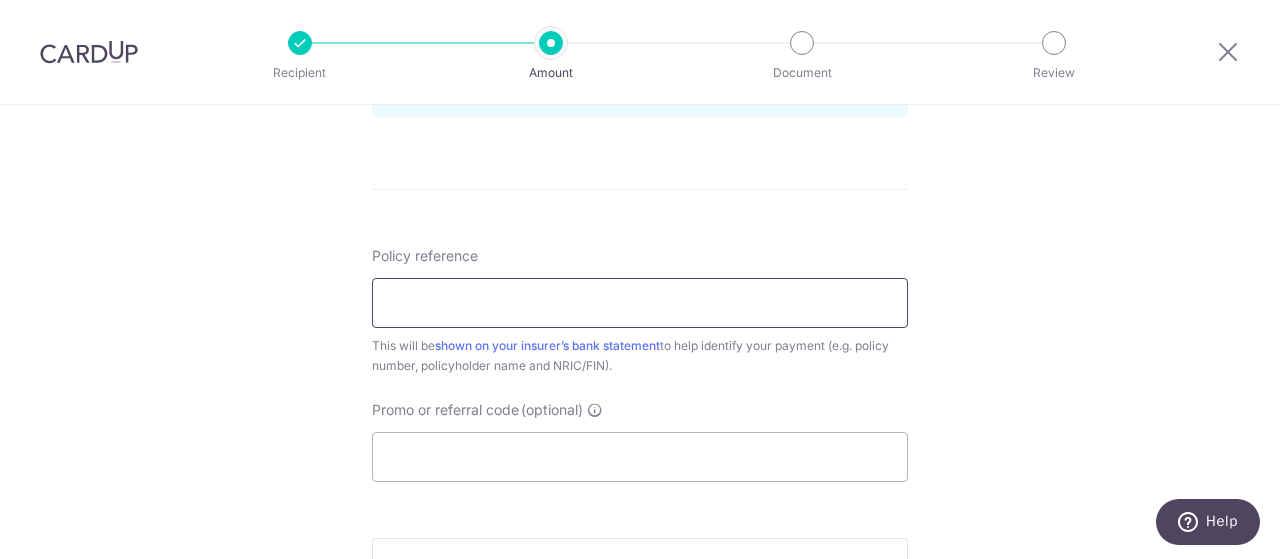 click on "Policy reference" at bounding box center [640, 303] 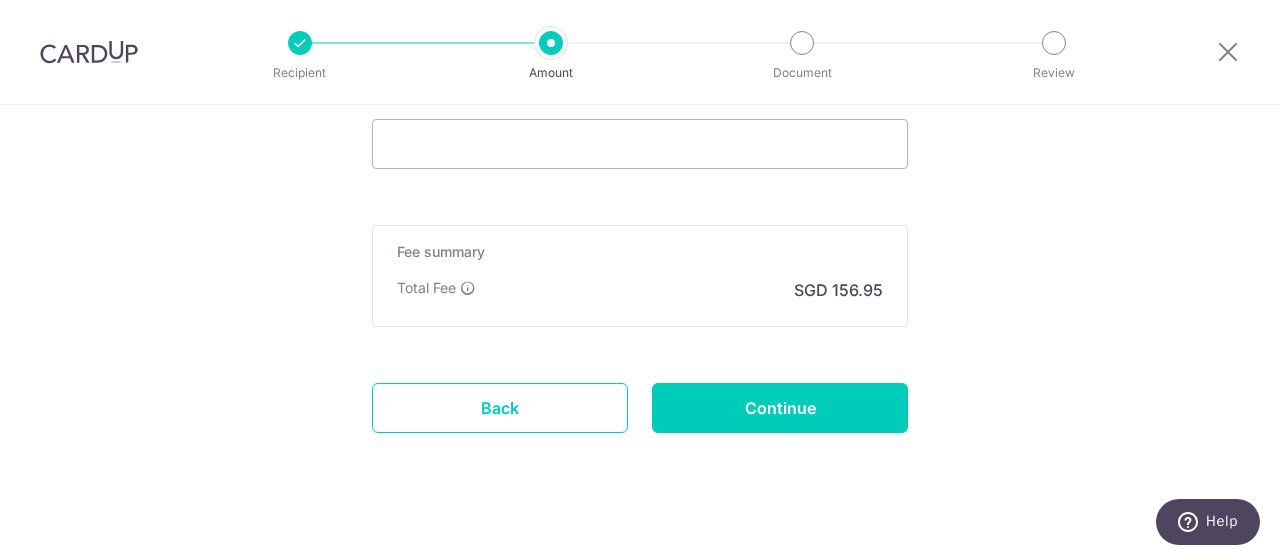 scroll, scrollTop: 1432, scrollLeft: 0, axis: vertical 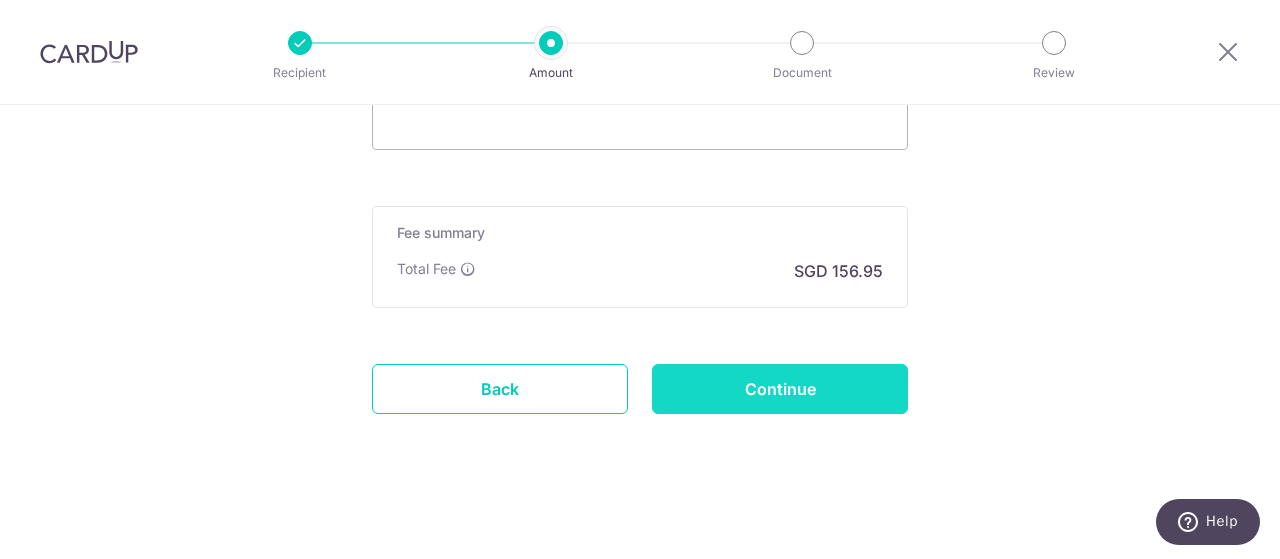 type on "B0035264" 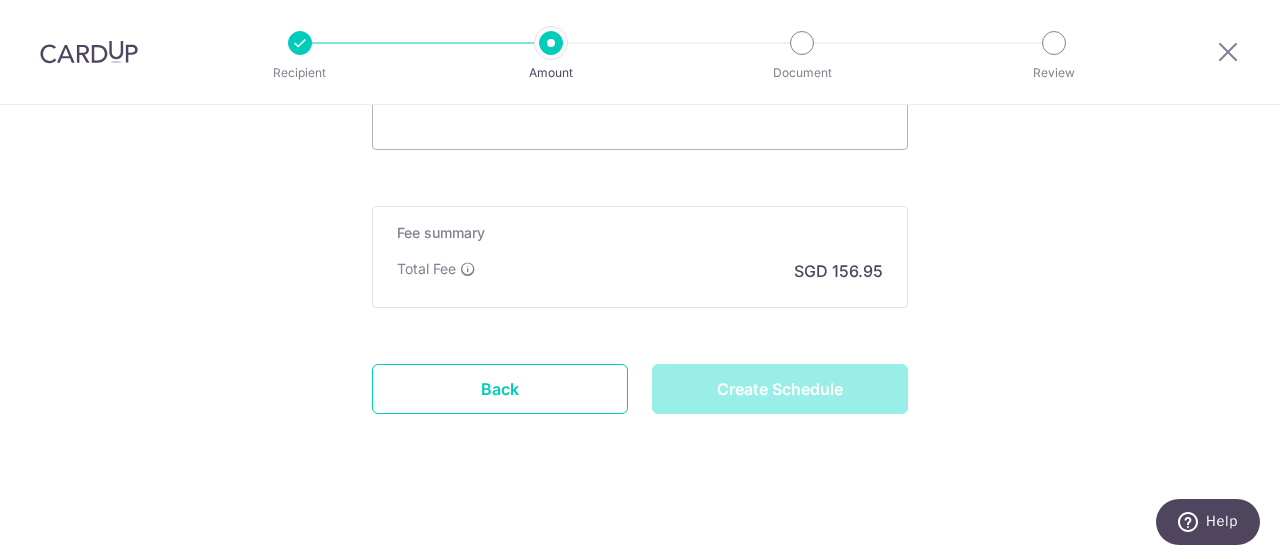 type on "Create Schedule" 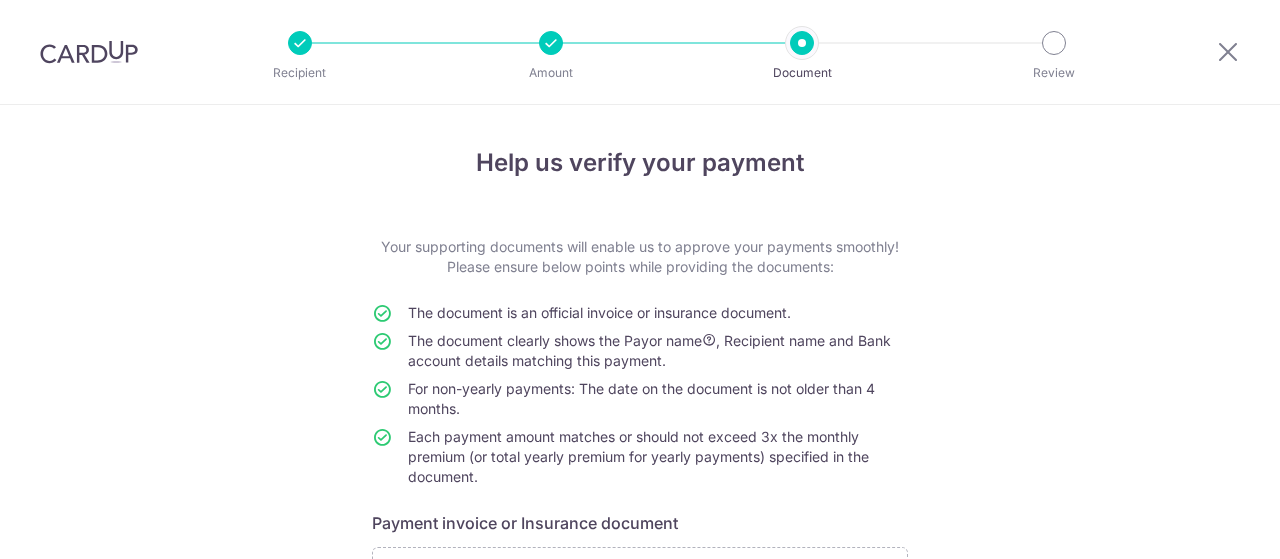 scroll, scrollTop: 0, scrollLeft: 0, axis: both 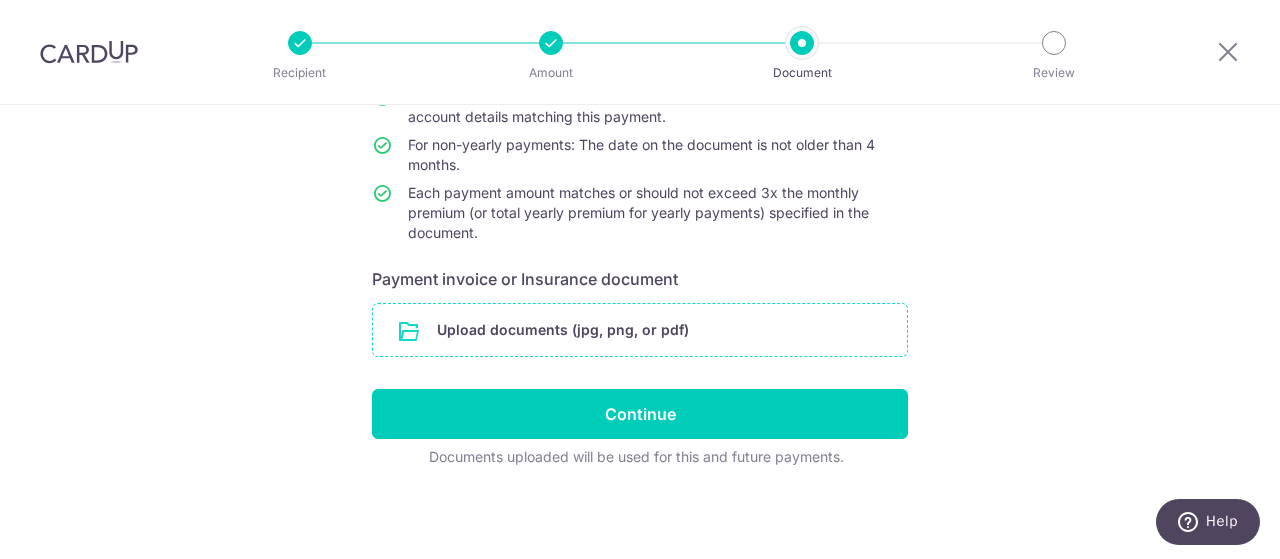click at bounding box center (640, 330) 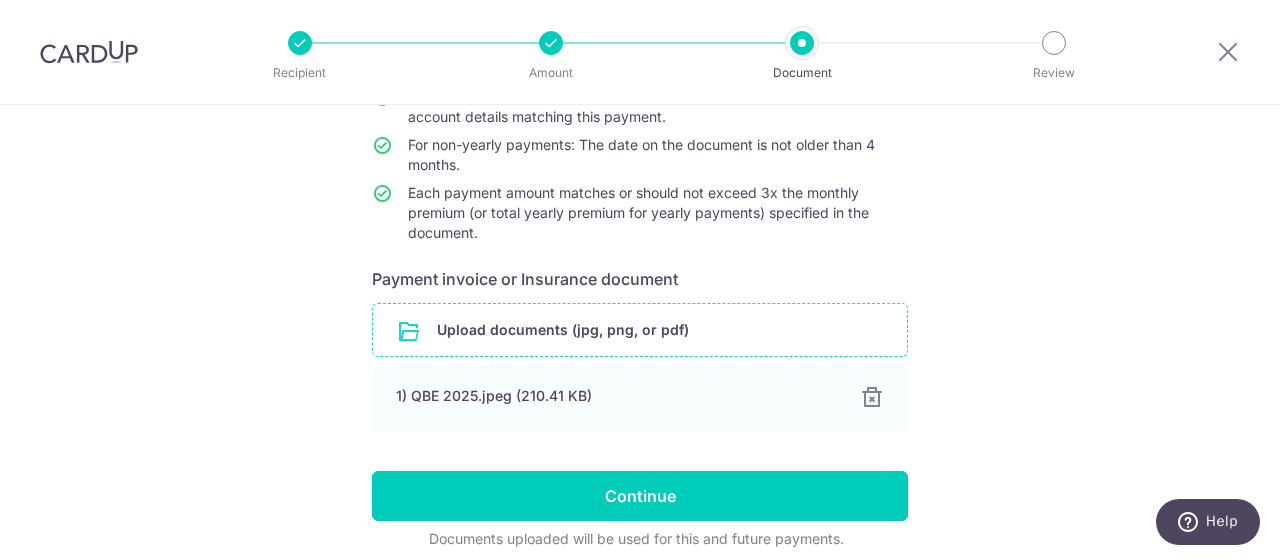click at bounding box center [640, 330] 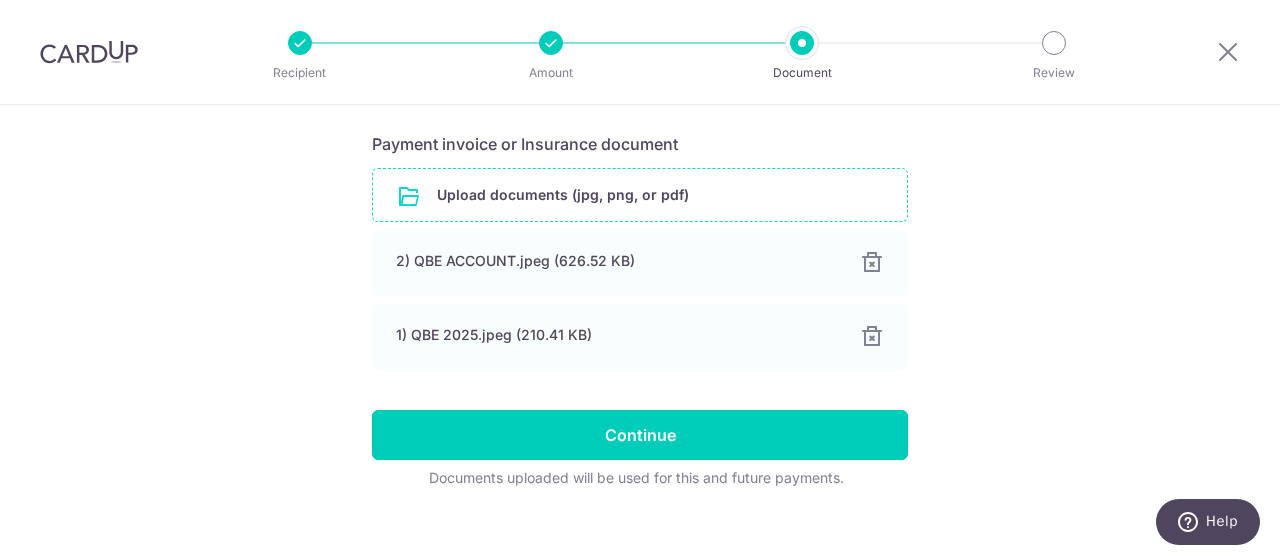 scroll, scrollTop: 400, scrollLeft: 0, axis: vertical 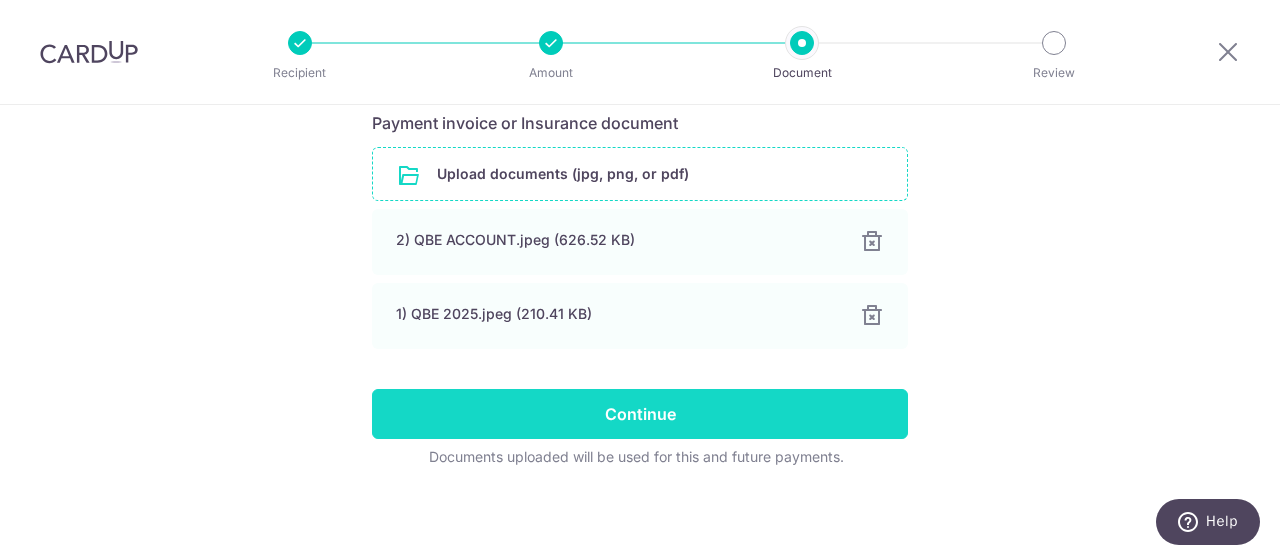 click on "Continue" at bounding box center (640, 414) 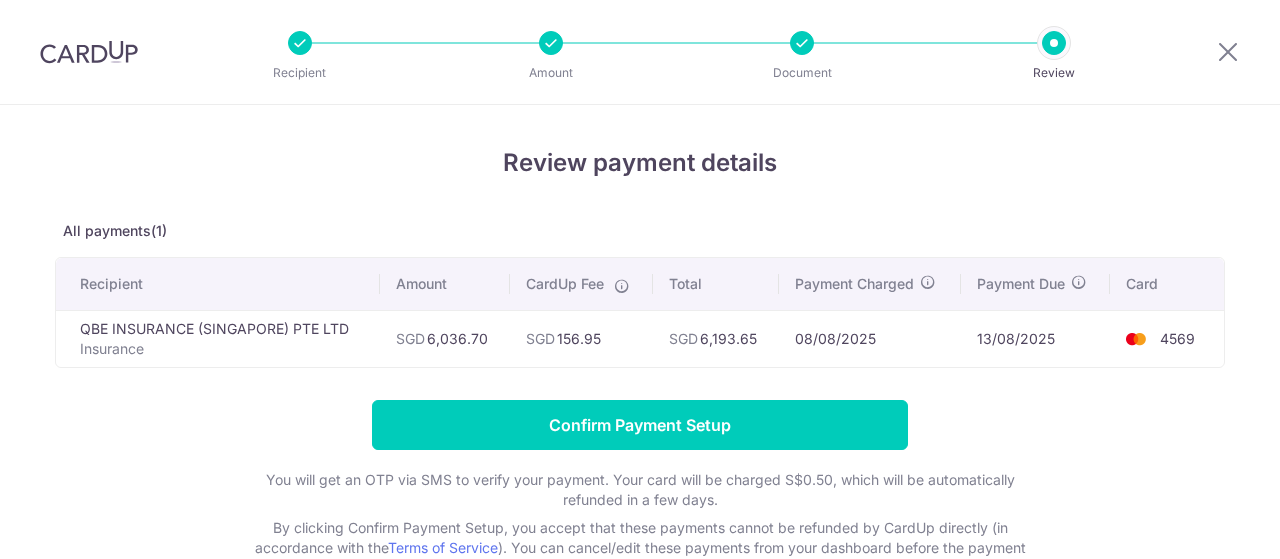 scroll, scrollTop: 0, scrollLeft: 0, axis: both 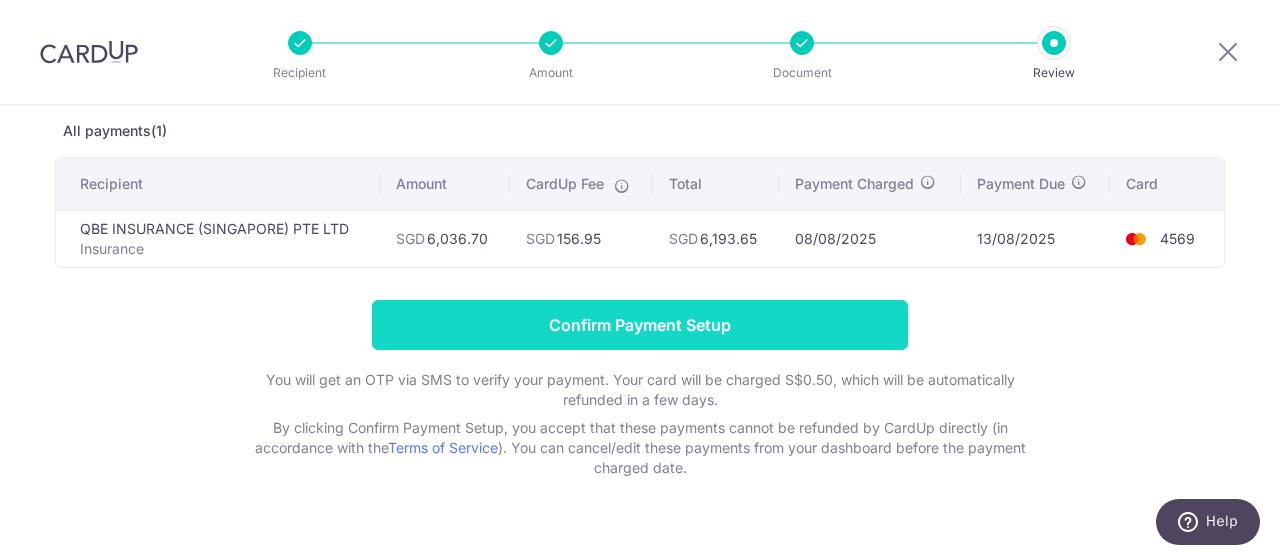 click on "Confirm Payment Setup" at bounding box center (640, 325) 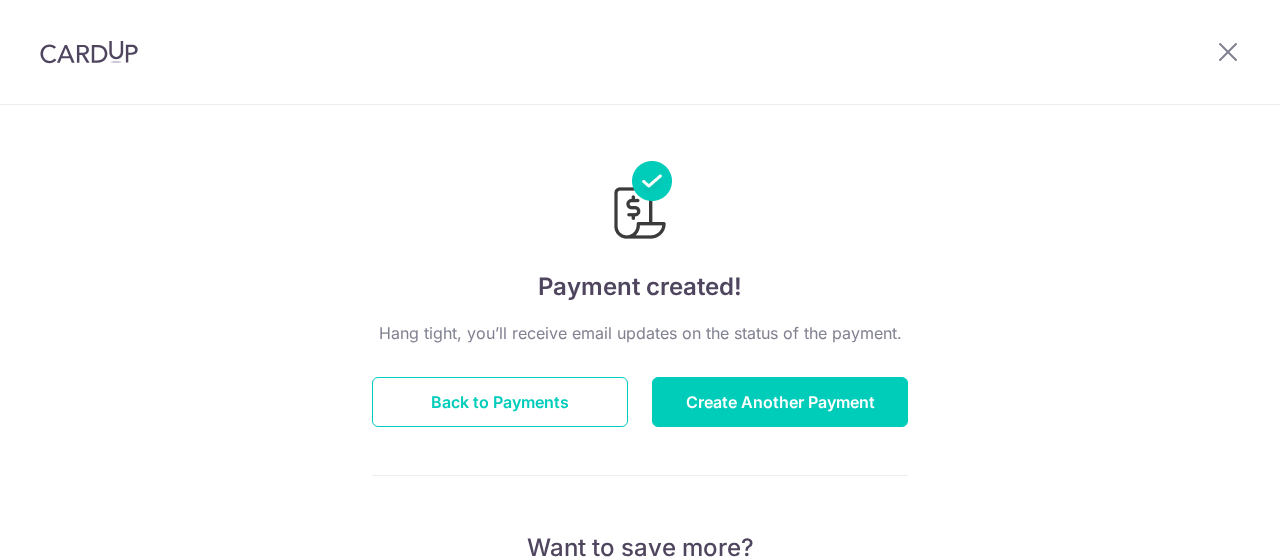 scroll, scrollTop: 0, scrollLeft: 0, axis: both 